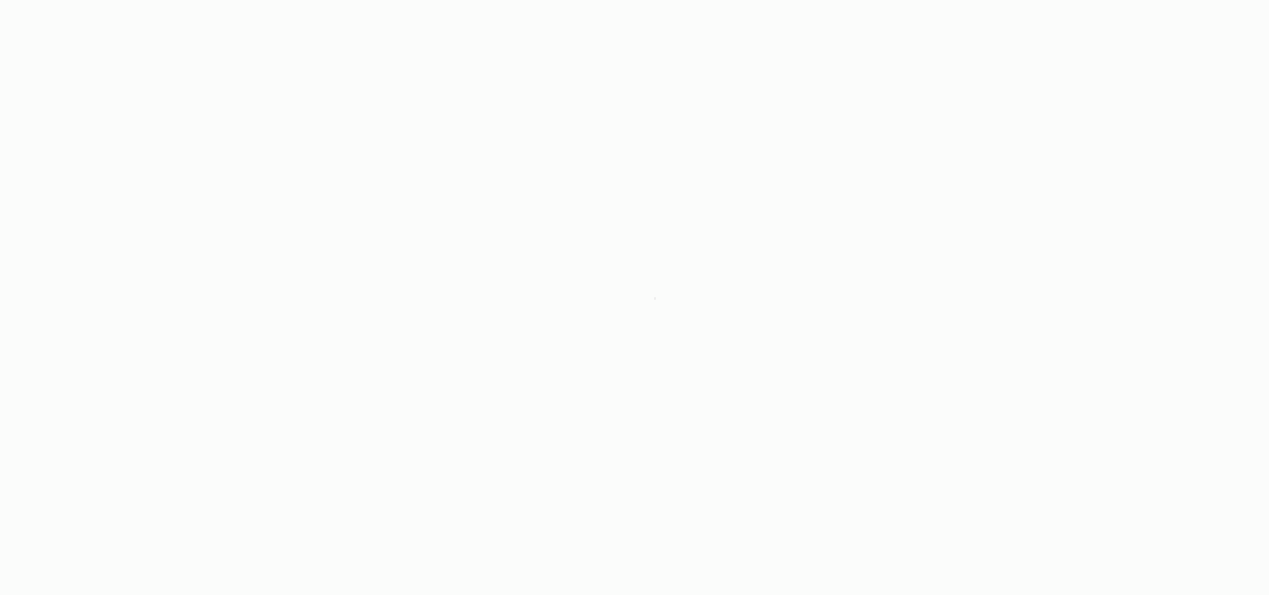 scroll, scrollTop: 0, scrollLeft: 0, axis: both 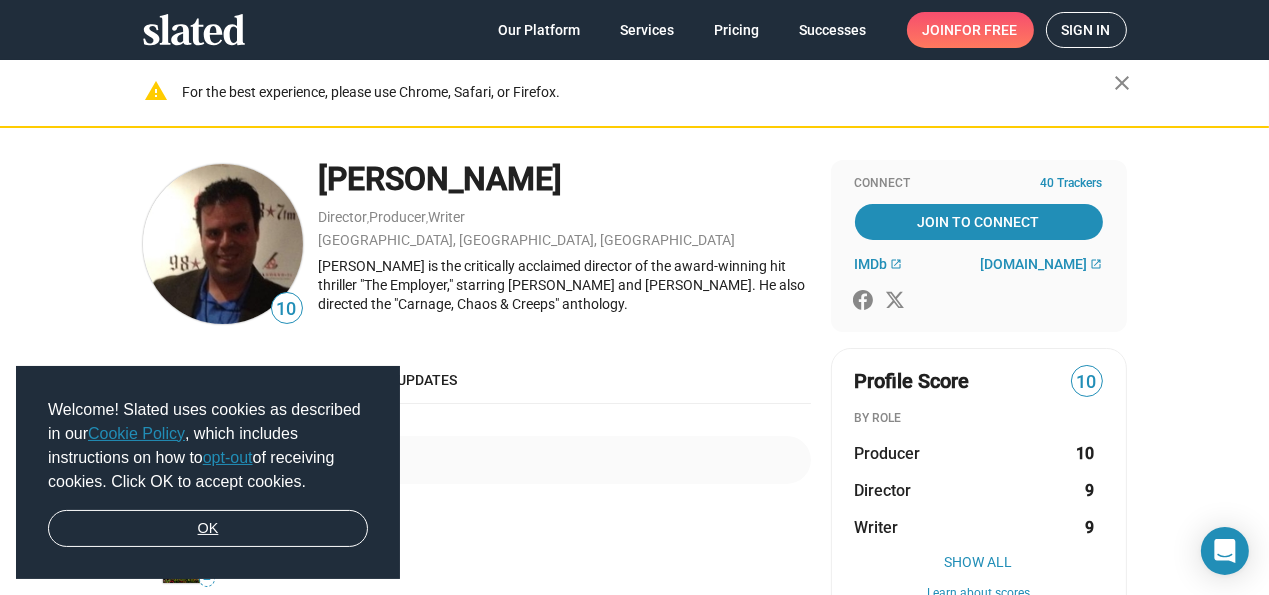 click on "OK" at bounding box center [208, 529] 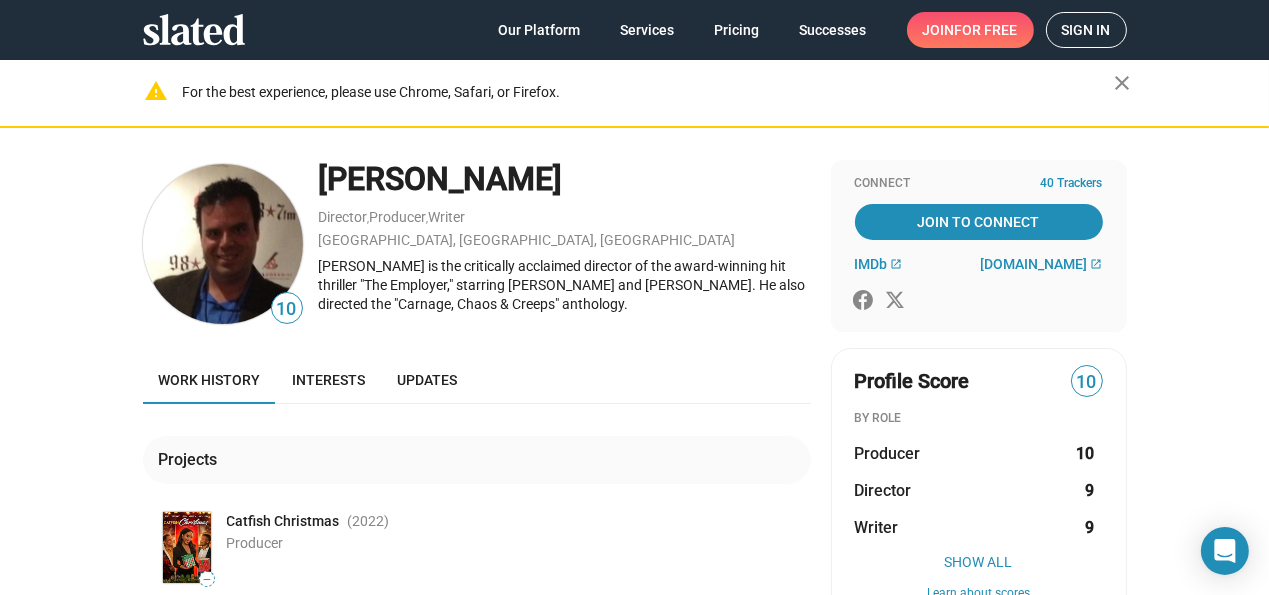 click on "for free" at bounding box center [986, 30] 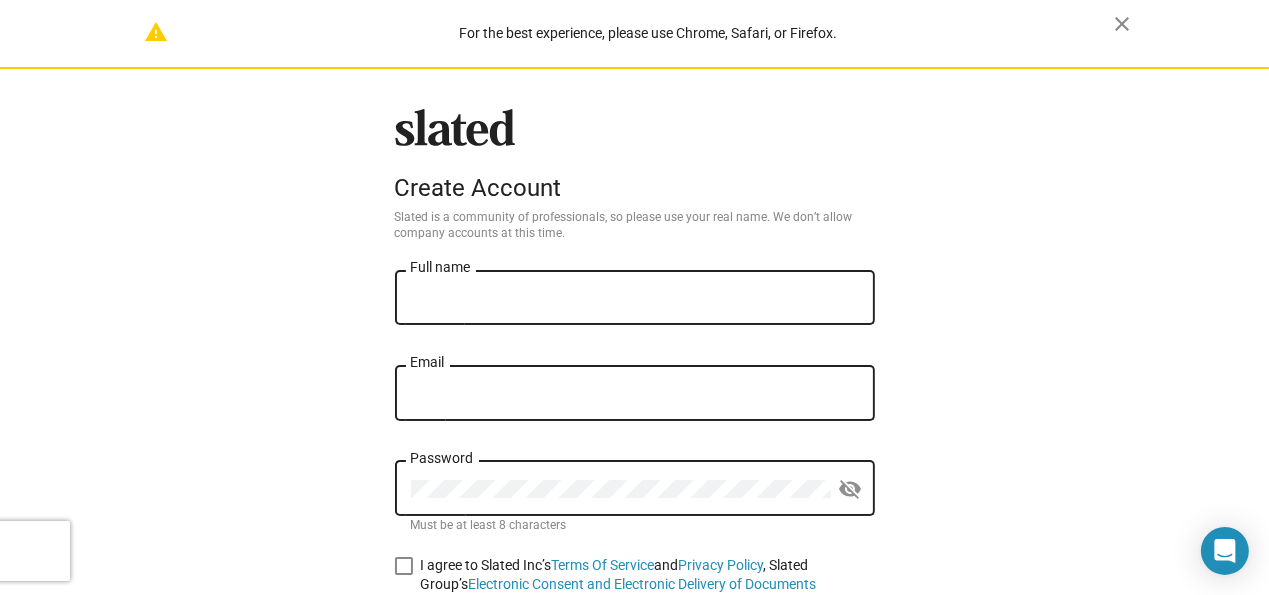 click on "Full name" at bounding box center (635, 298) 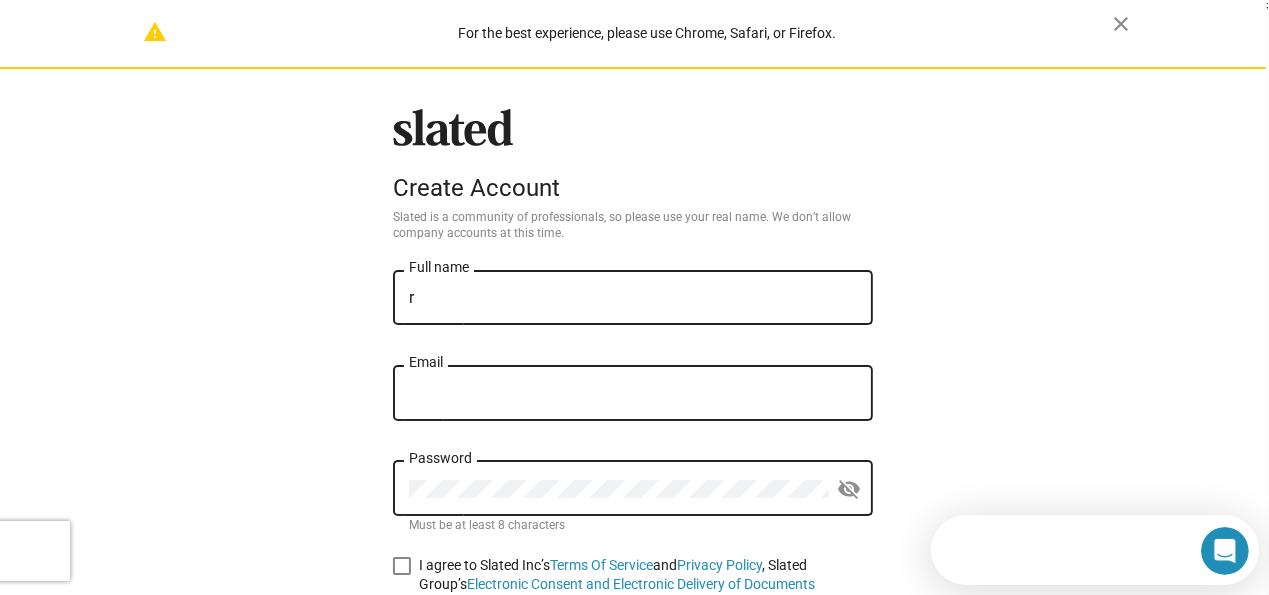 scroll, scrollTop: 0, scrollLeft: 0, axis: both 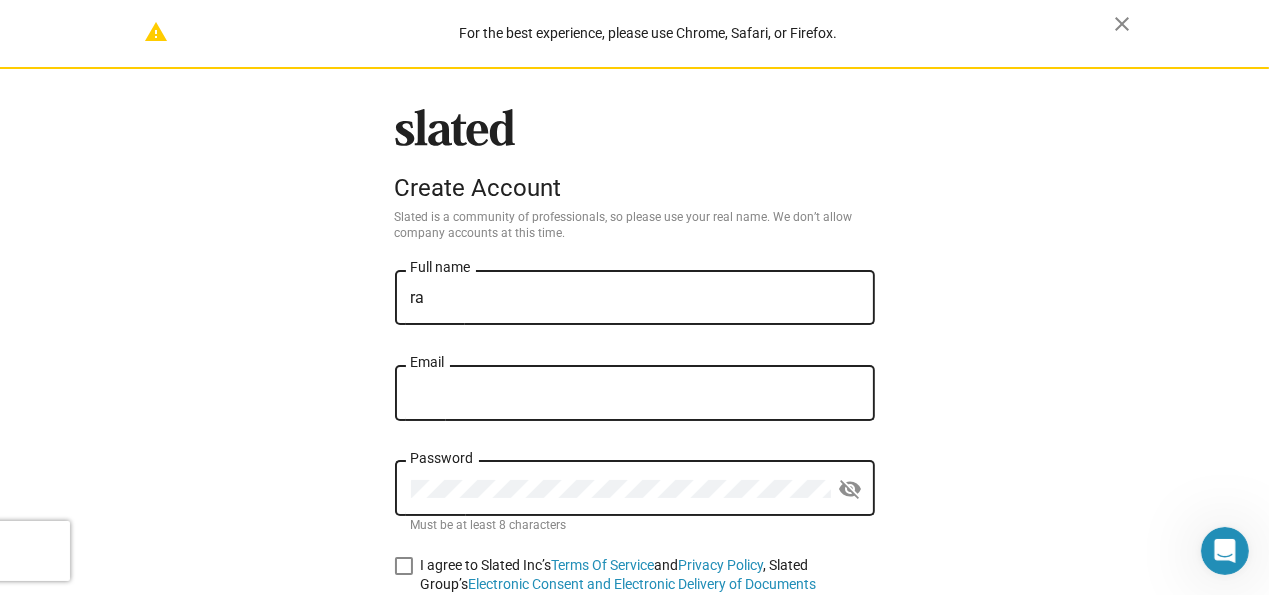 type on "r" 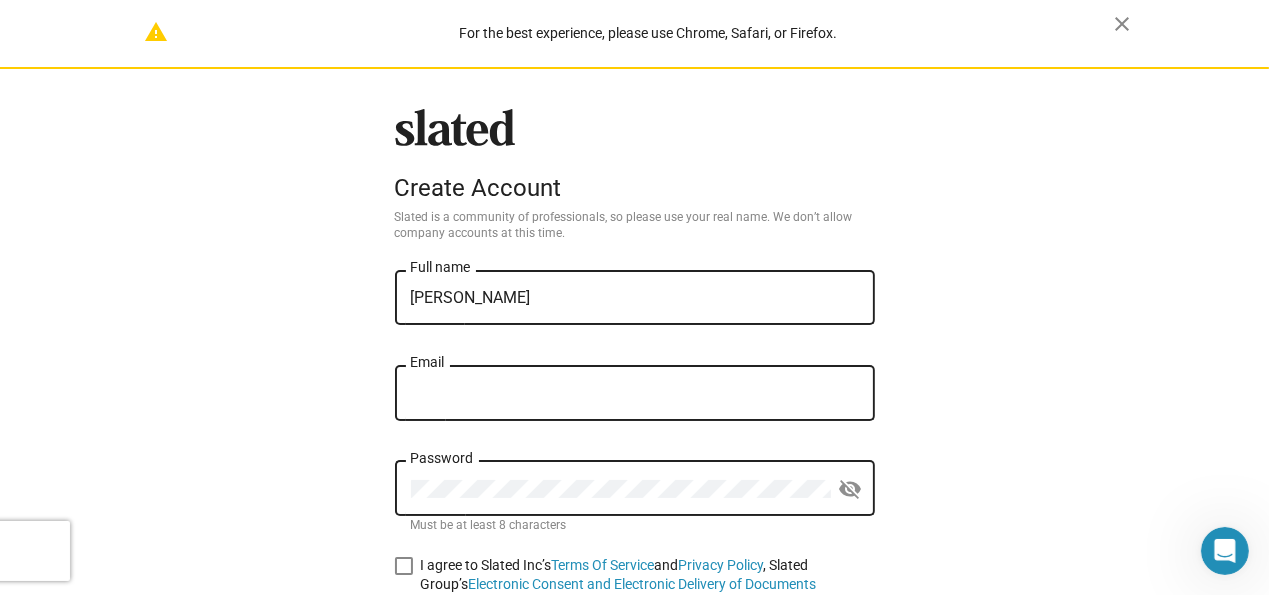 type on "[PERSON_NAME]" 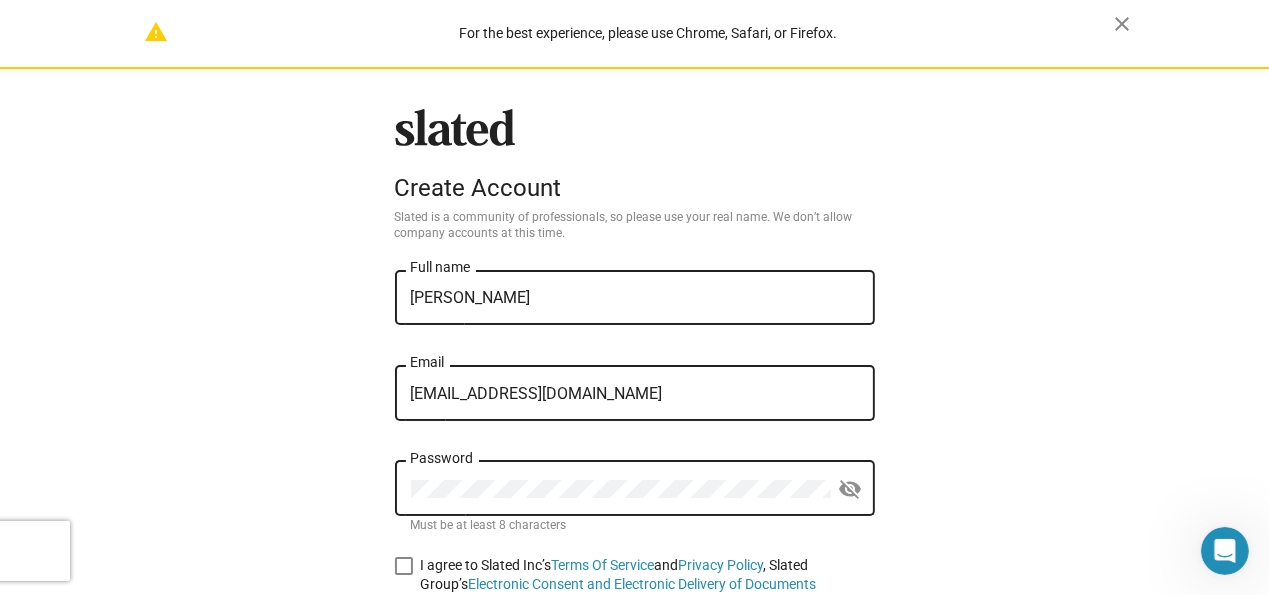 type on "[EMAIL_ADDRESS][DOMAIN_NAME]" 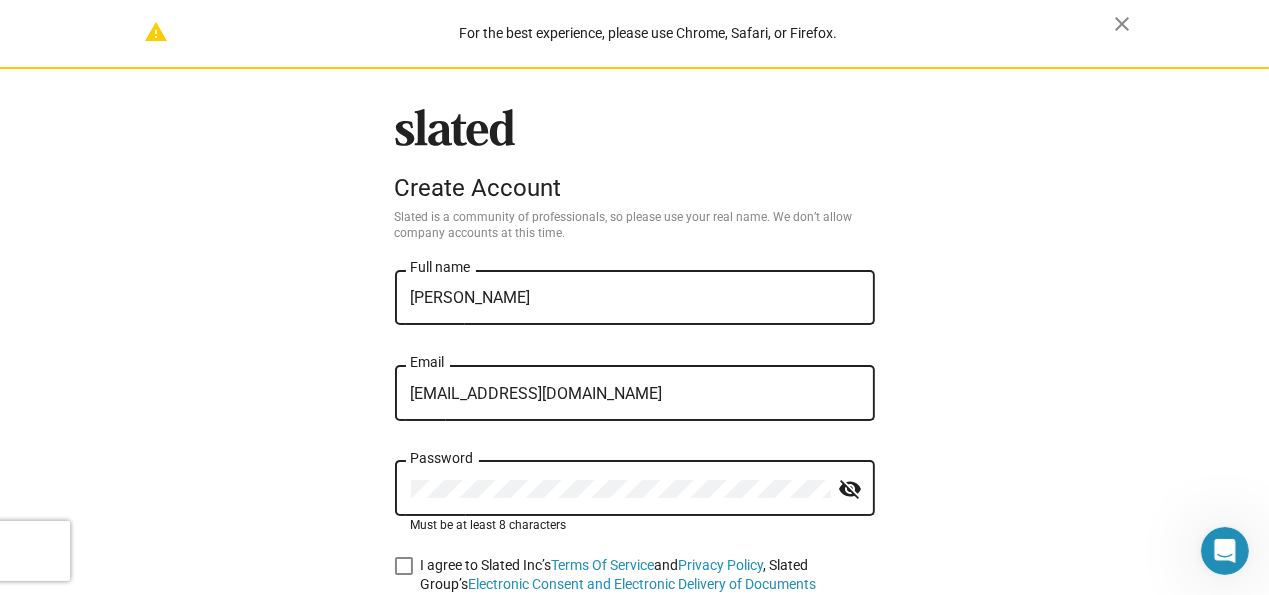 click on "visibility_off" 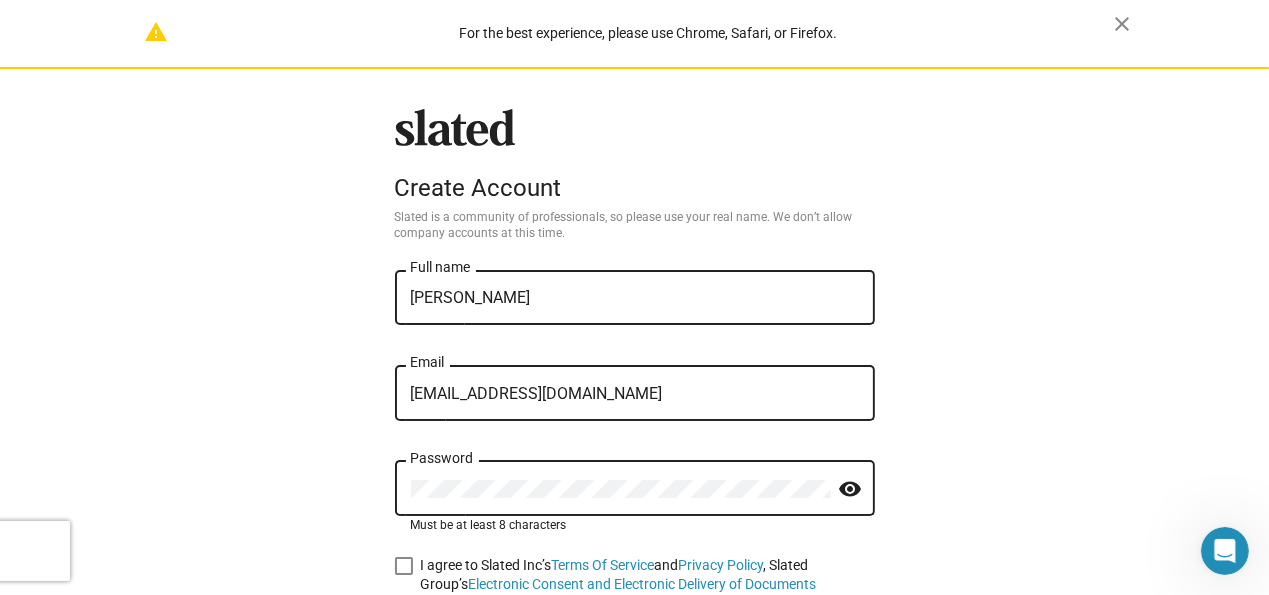 click on "visibility" 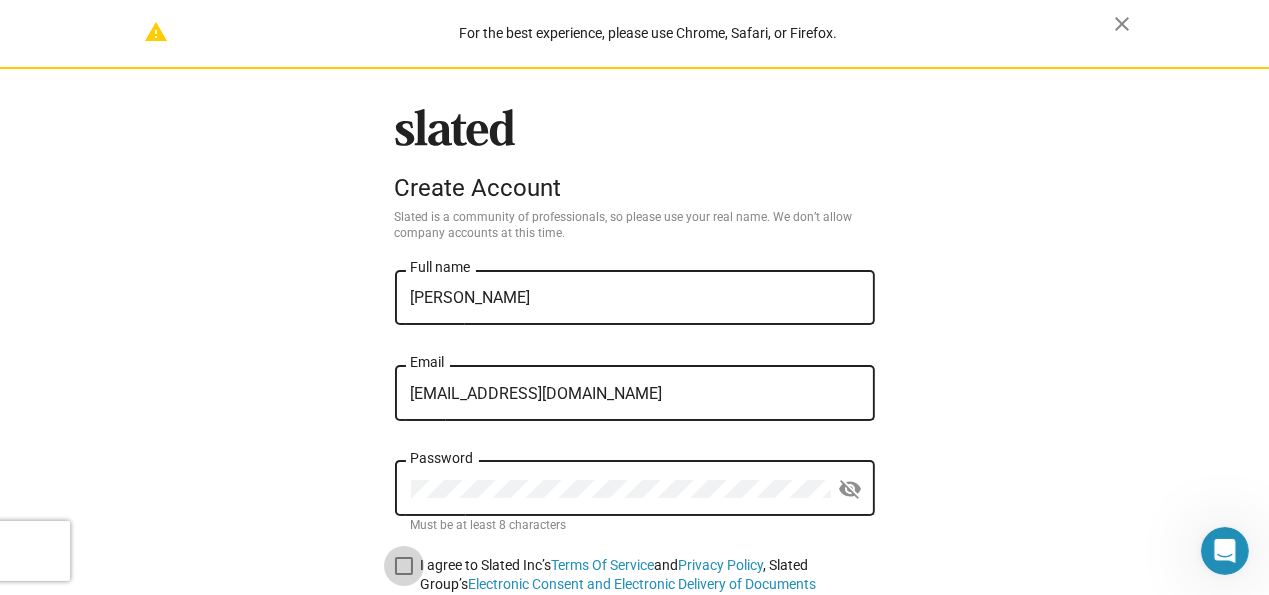 click at bounding box center (404, 566) 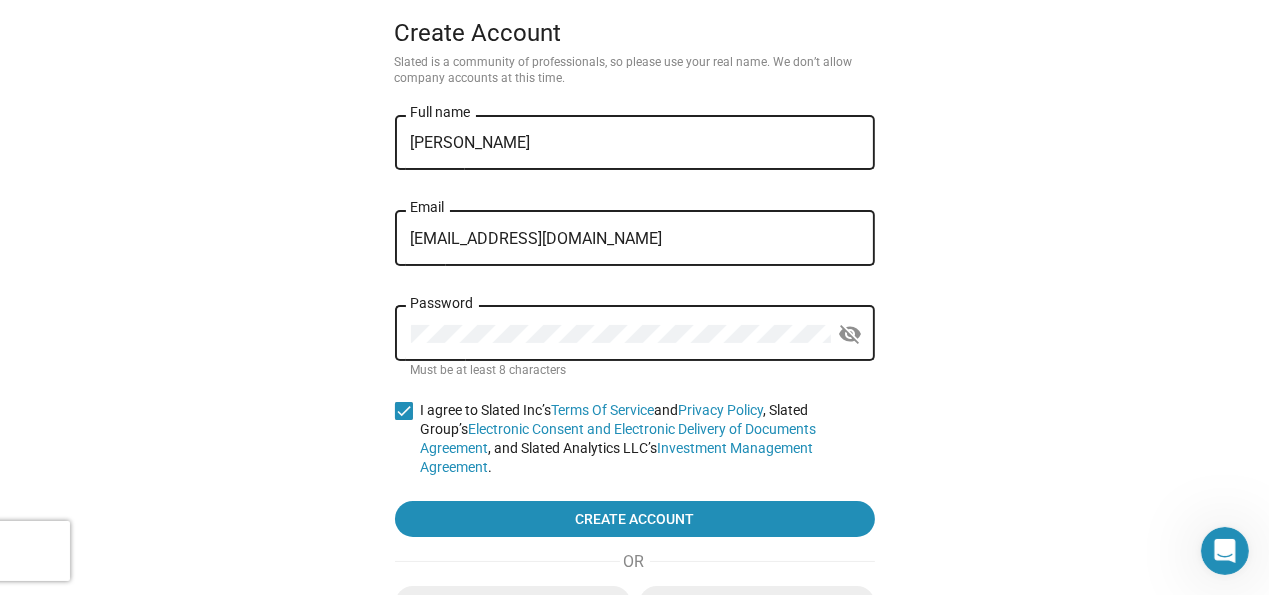 scroll, scrollTop: 167, scrollLeft: 0, axis: vertical 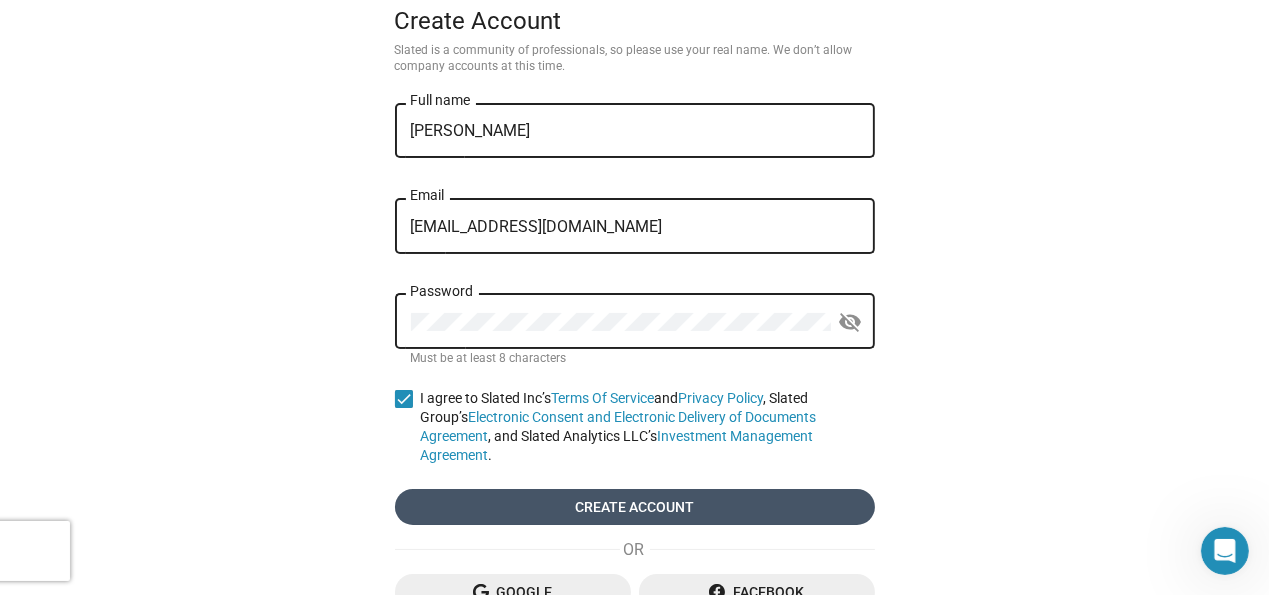 click on "Create account" 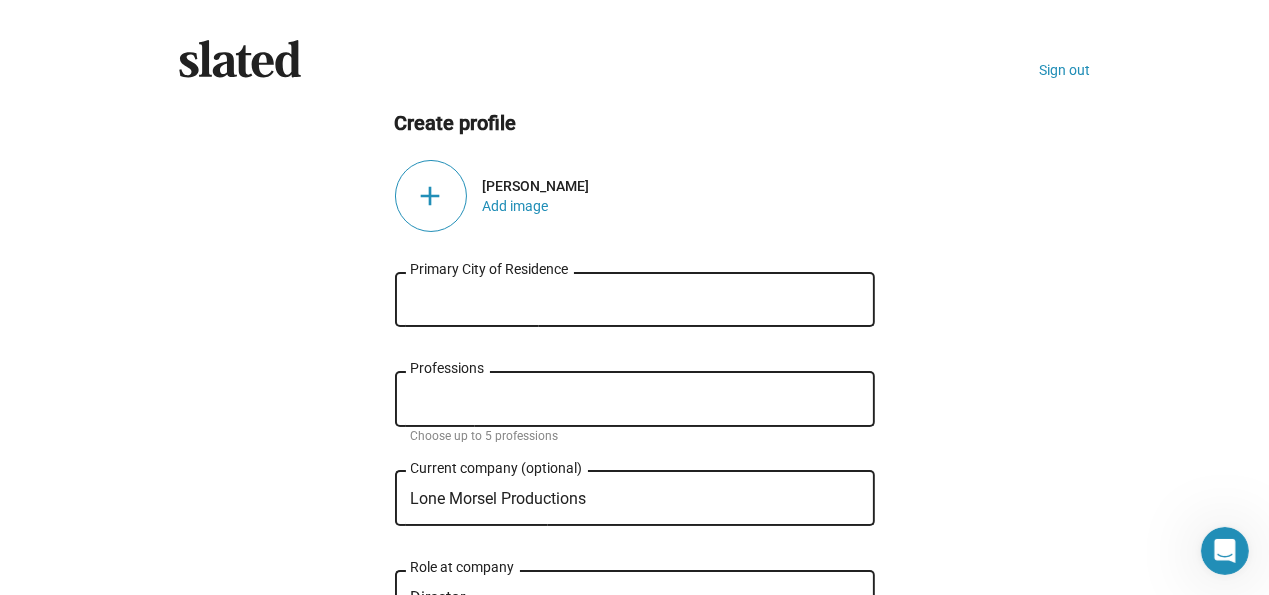 click on "Primary City of Residence" at bounding box center [635, 300] 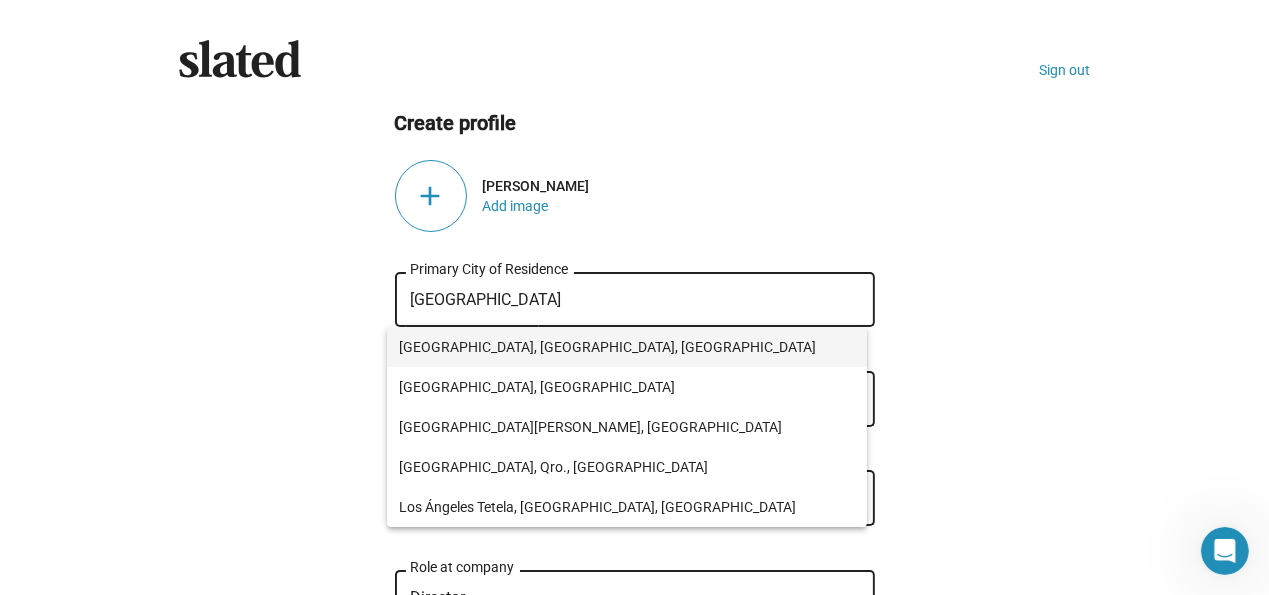 click on "Los Angeles, CA, USA" at bounding box center [627, 347] 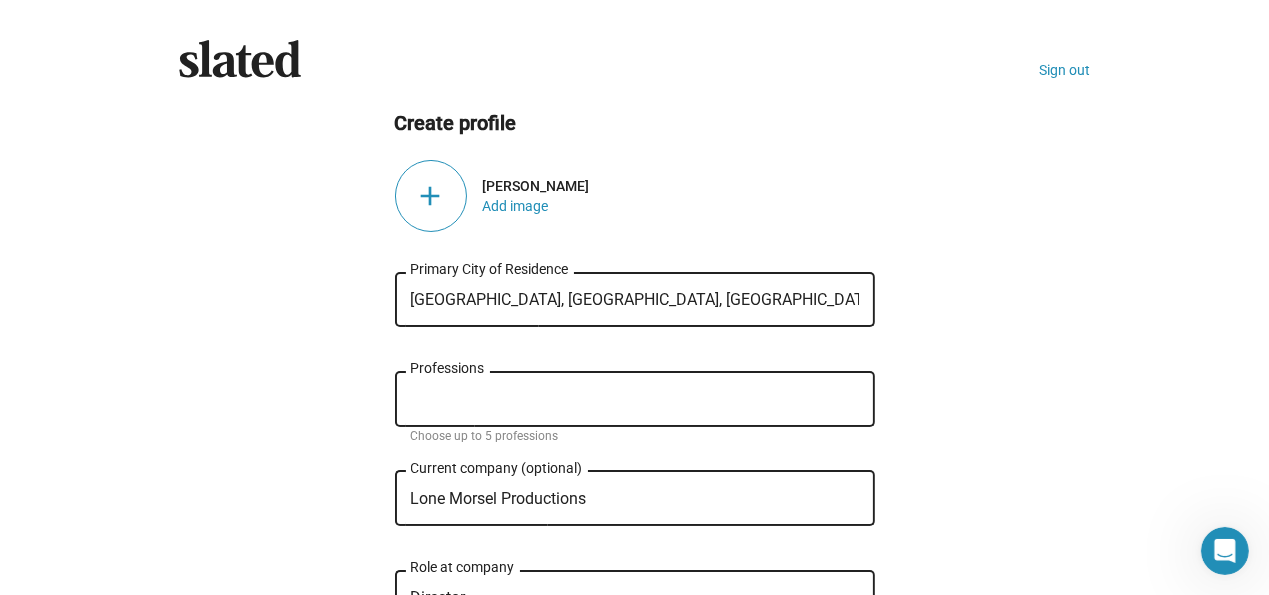 click on "Professions" 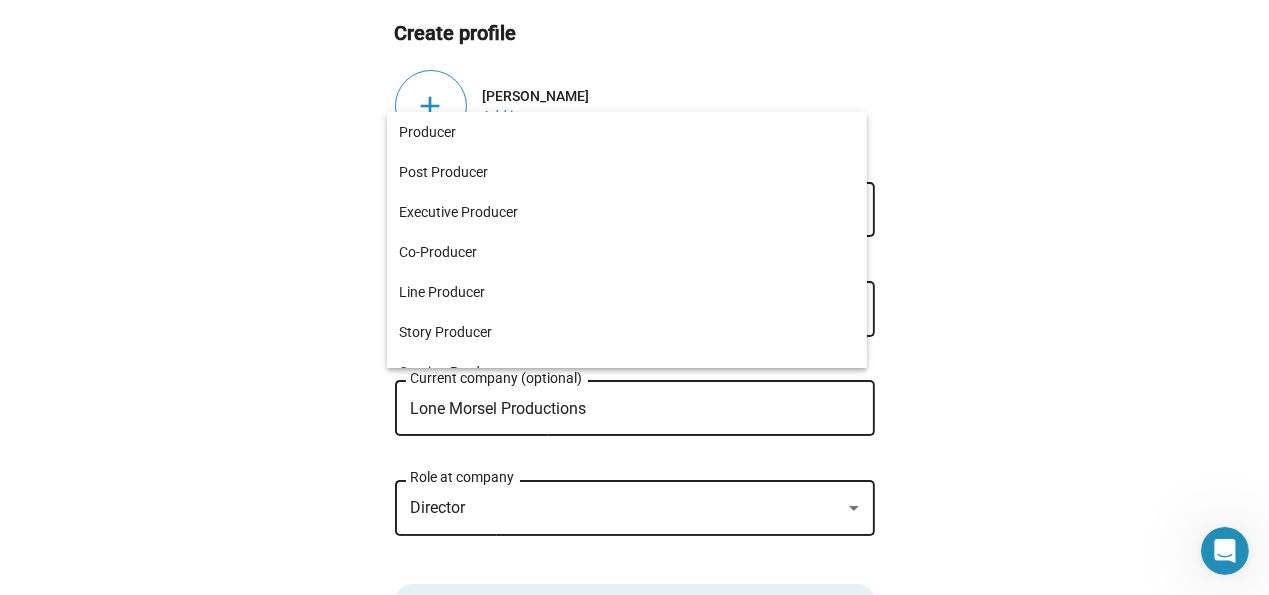scroll, scrollTop: 104, scrollLeft: 0, axis: vertical 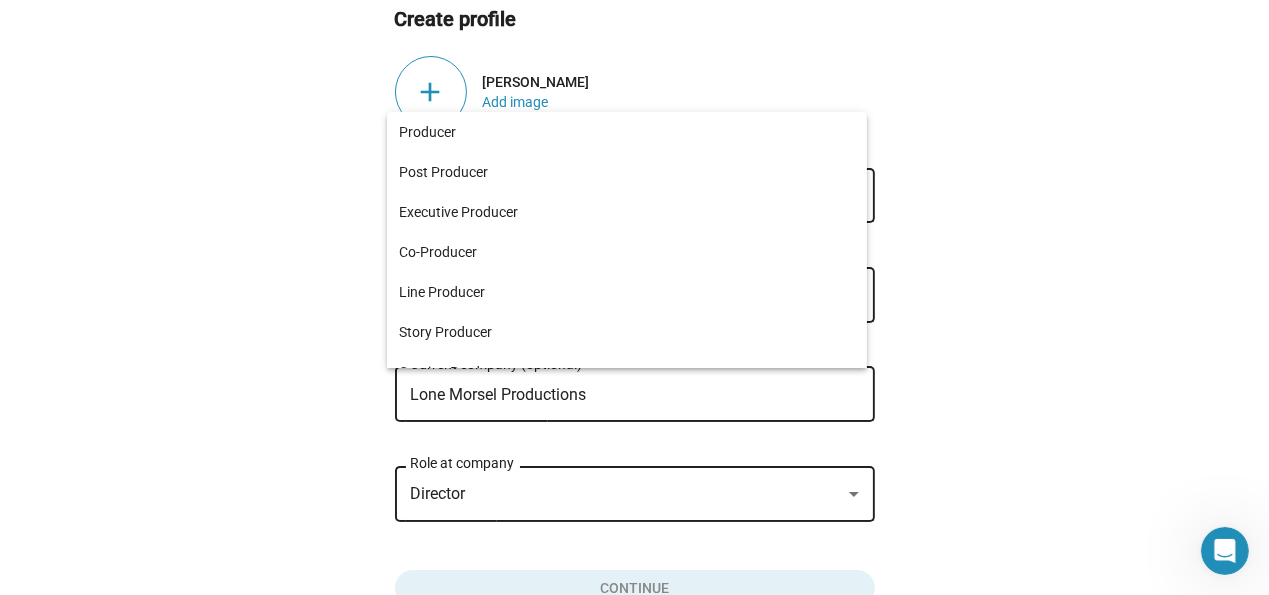 type on "Writer, director, actress, producer" 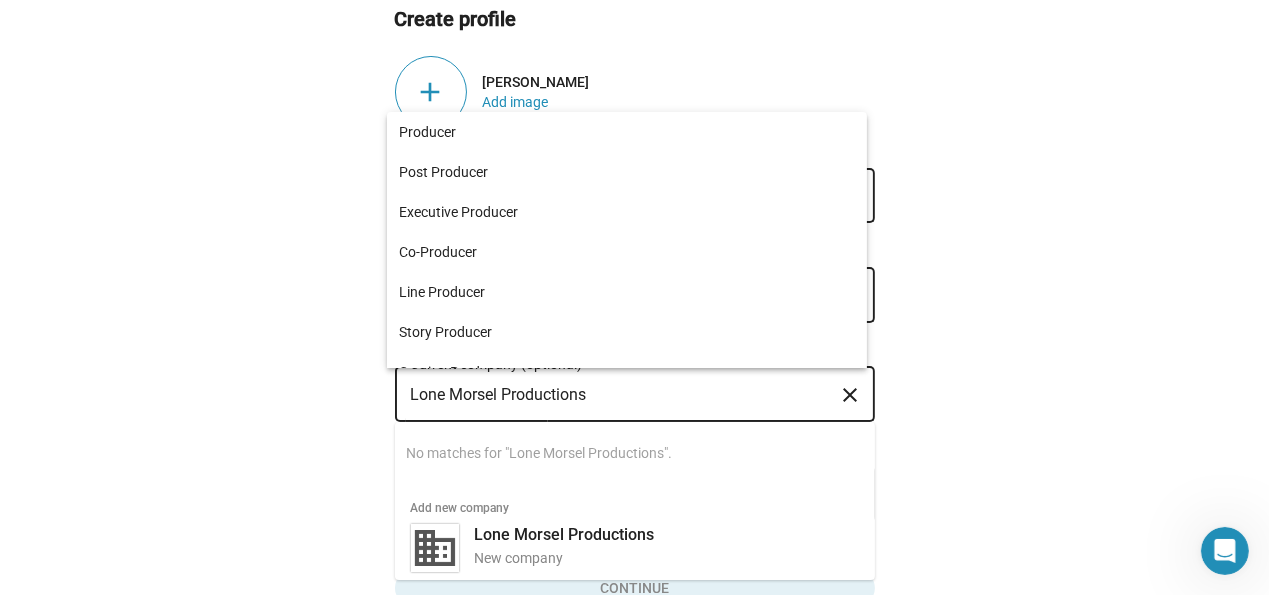 drag, startPoint x: 600, startPoint y: 389, endPoint x: 368, endPoint y: 410, distance: 232.94849 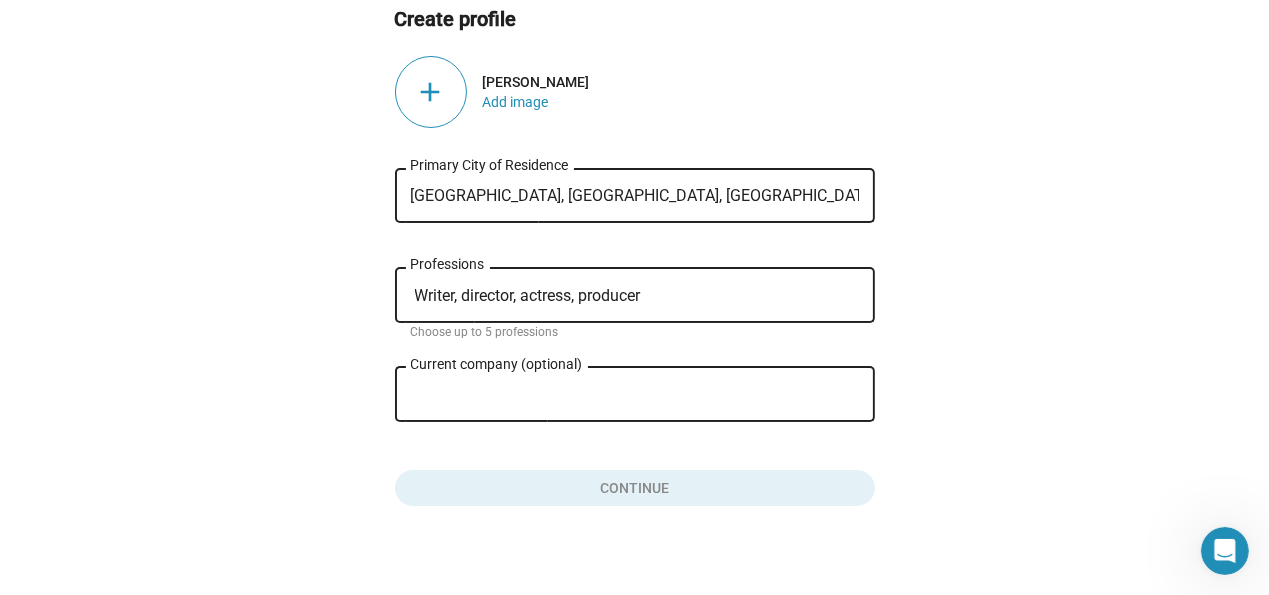 scroll, scrollTop: 117, scrollLeft: 0, axis: vertical 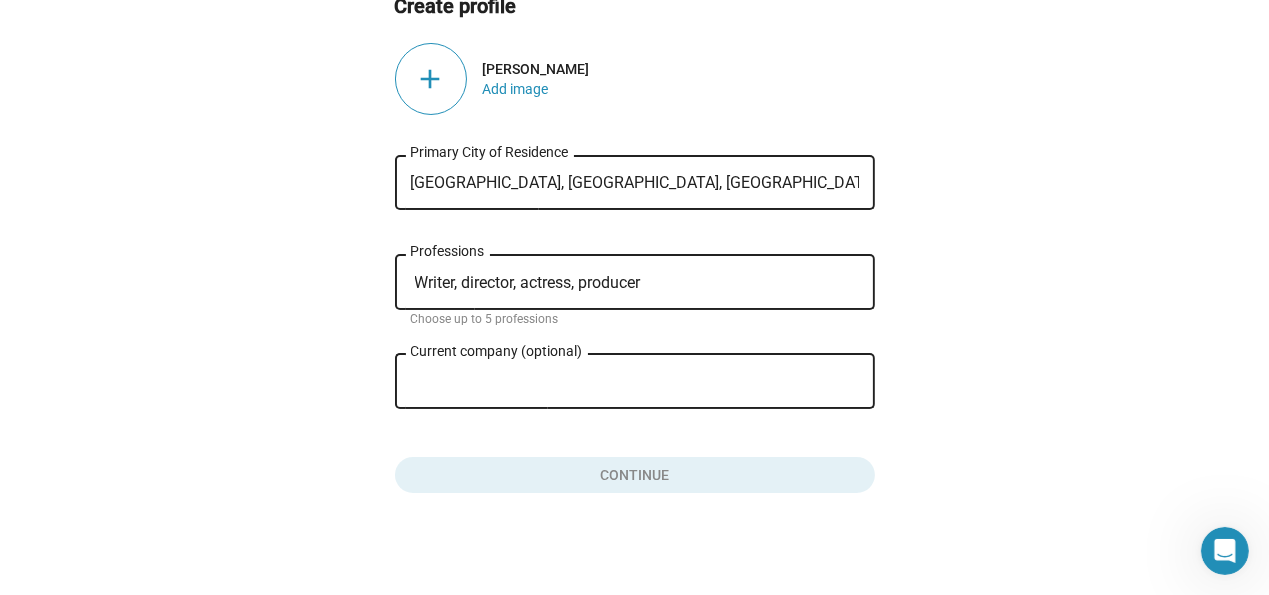 click on "Current company (optional)" at bounding box center [621, 382] 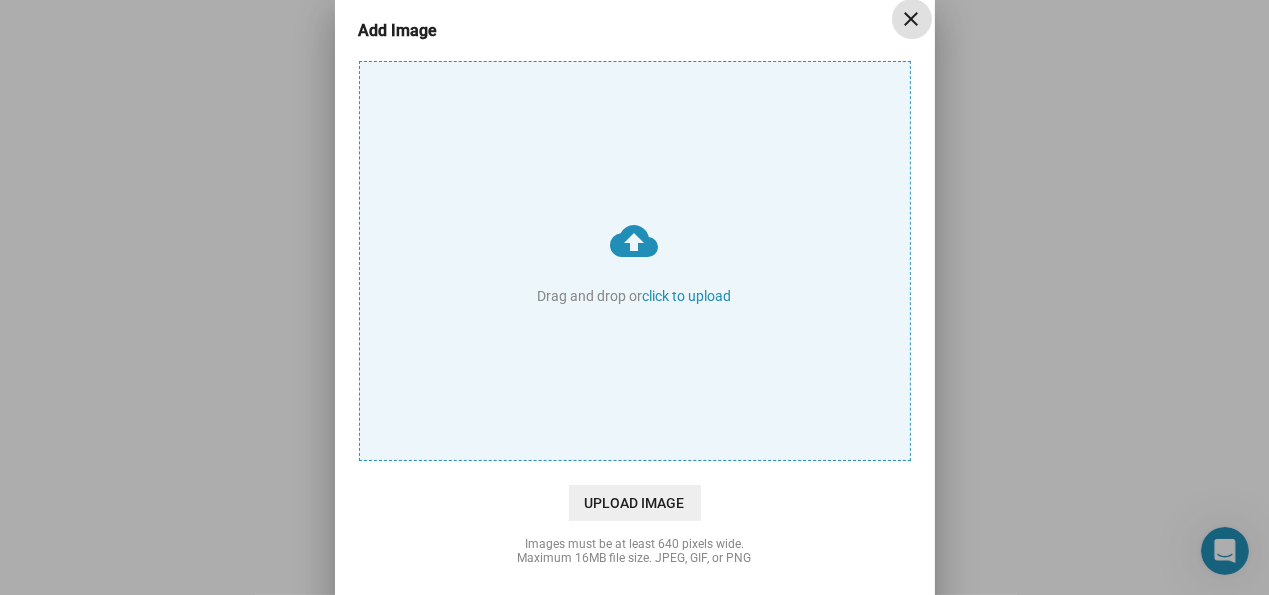 scroll, scrollTop: 117, scrollLeft: 0, axis: vertical 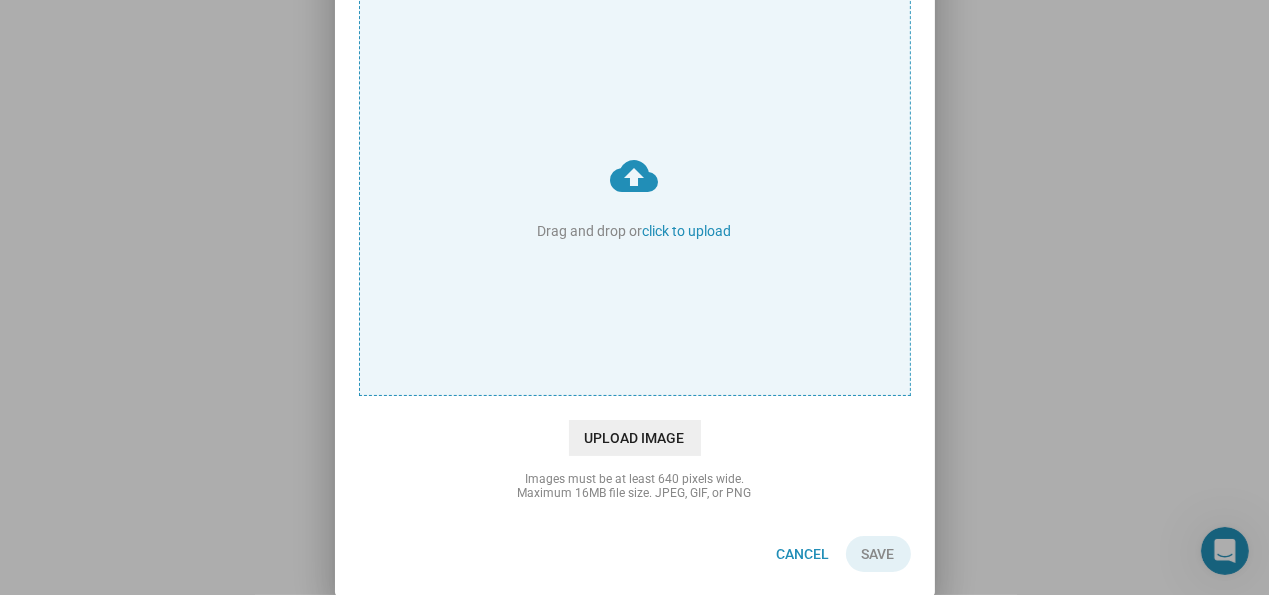 click on "cloud_upload Drag and drop or  click to upload" at bounding box center [635, 196] 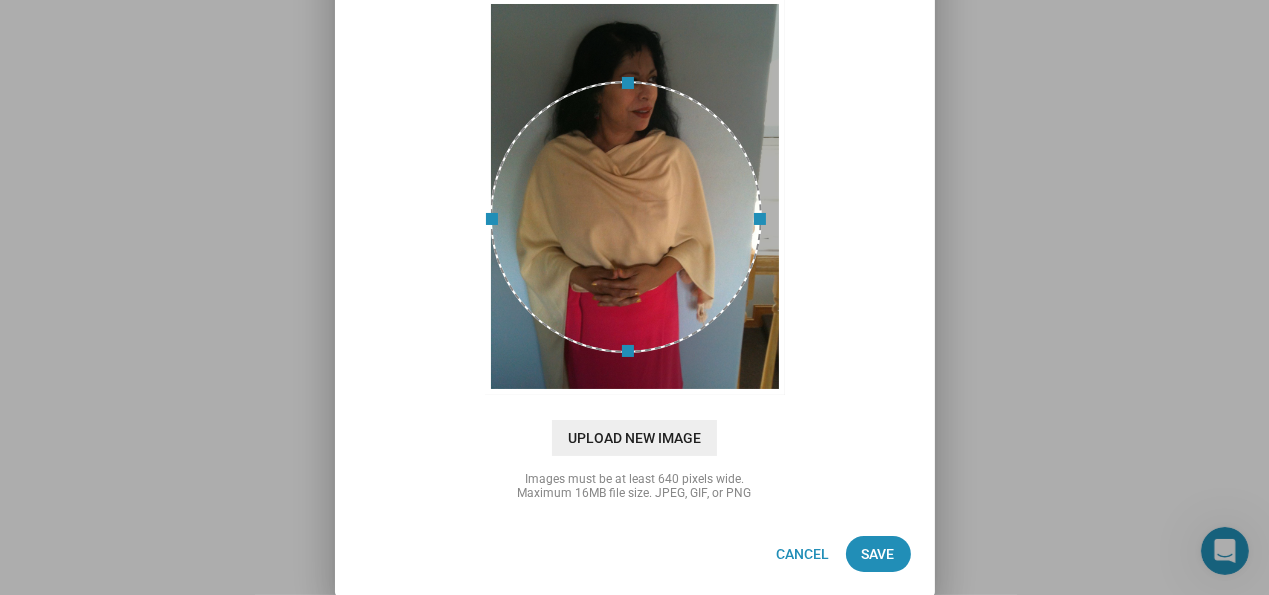 drag, startPoint x: 651, startPoint y: 56, endPoint x: 644, endPoint y: 84, distance: 28.86174 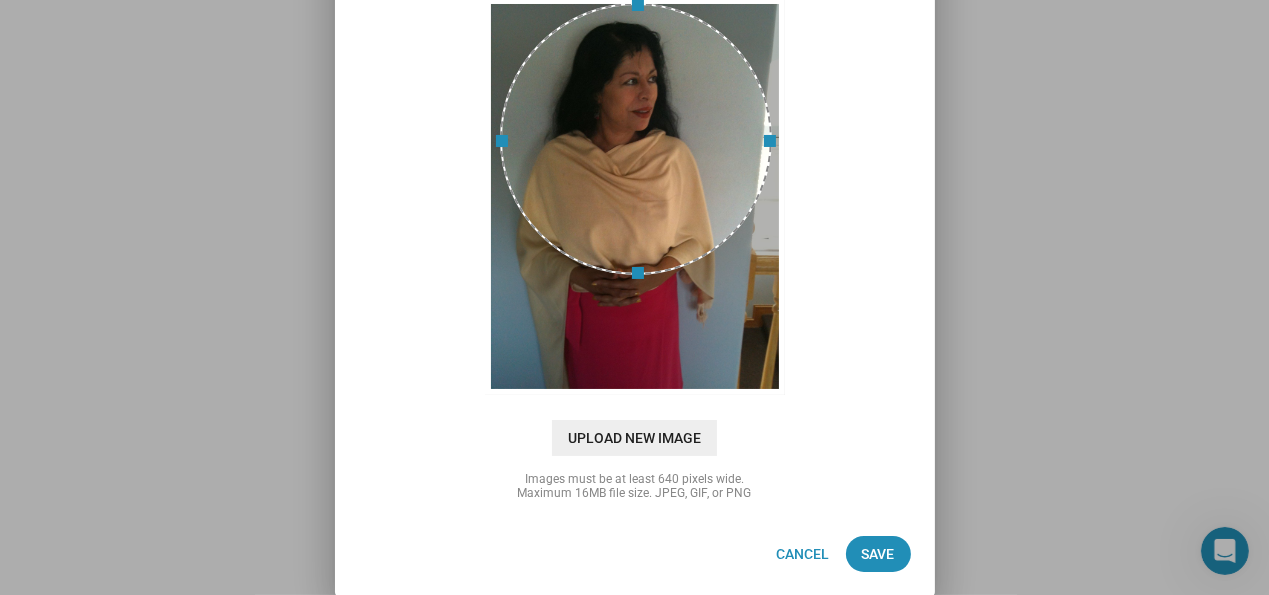 drag, startPoint x: 633, startPoint y: 94, endPoint x: 642, endPoint y: 11, distance: 83.48653 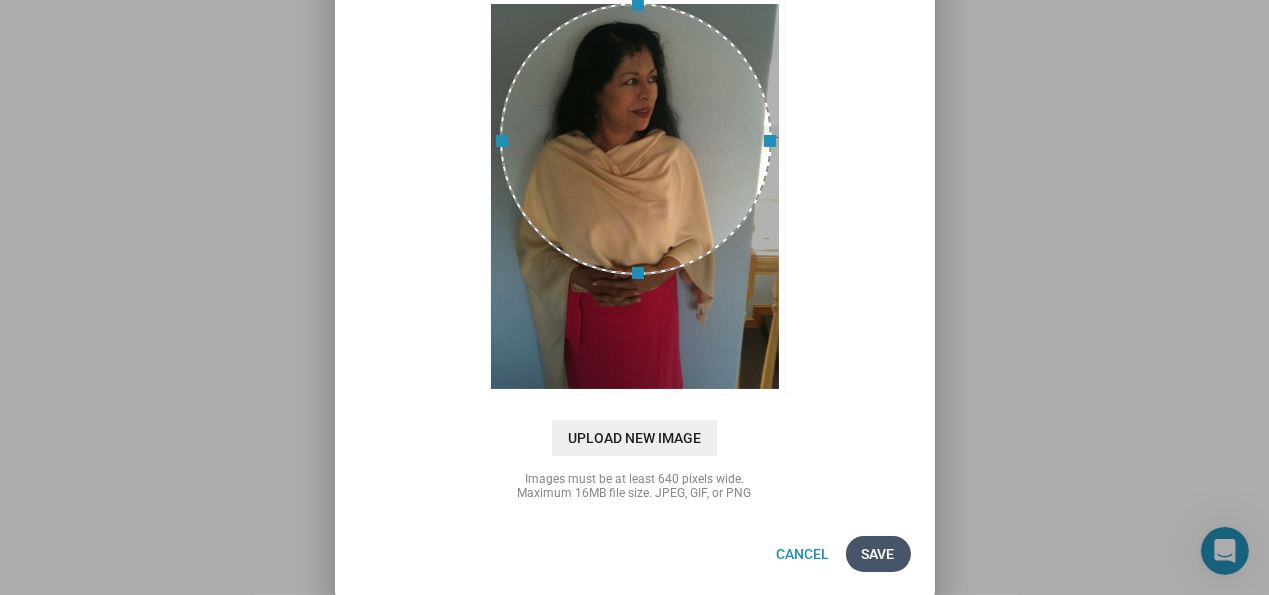 click on "Save" 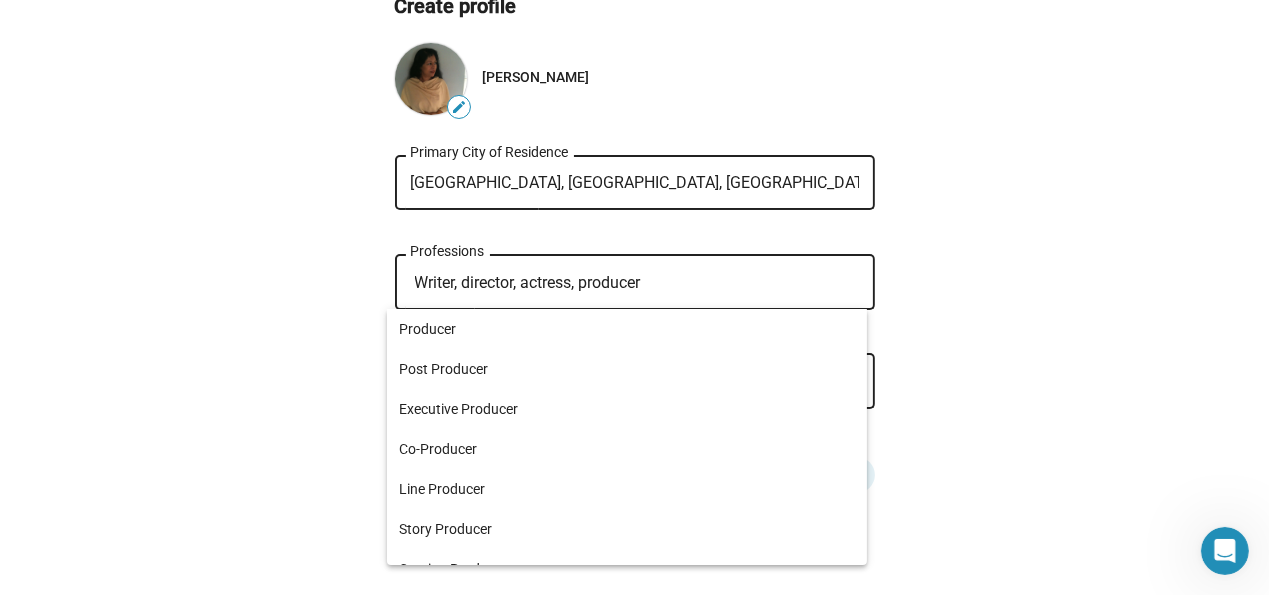 click on "Writer, director, actress, producer" at bounding box center (639, 283) 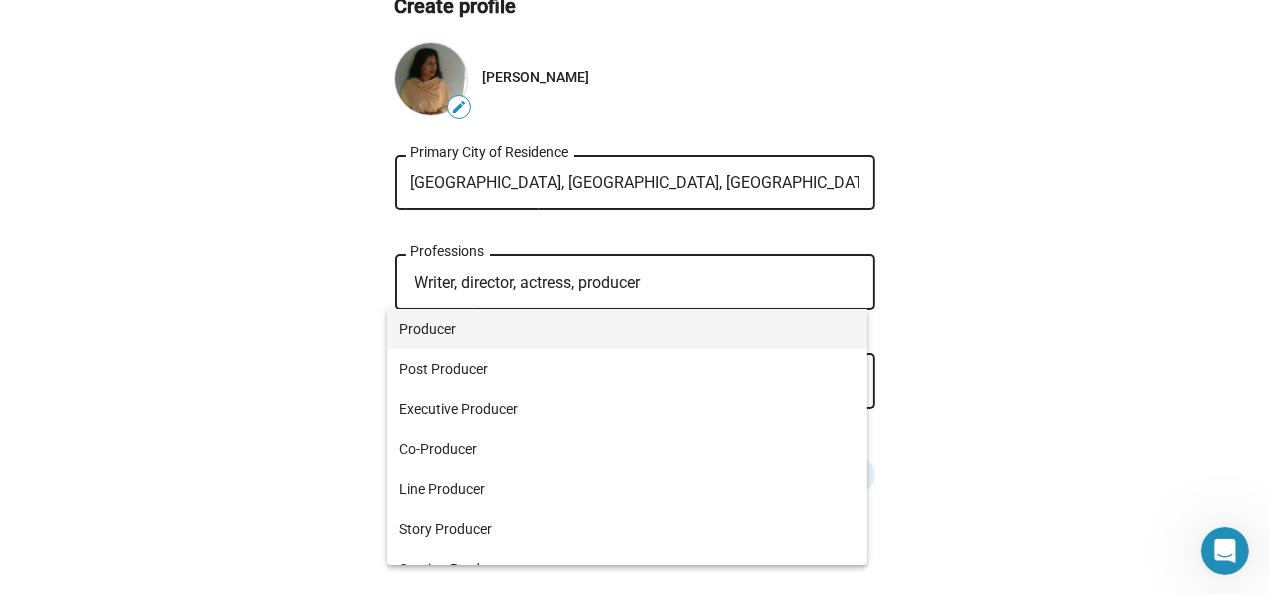 click on "Producer" at bounding box center [627, 329] 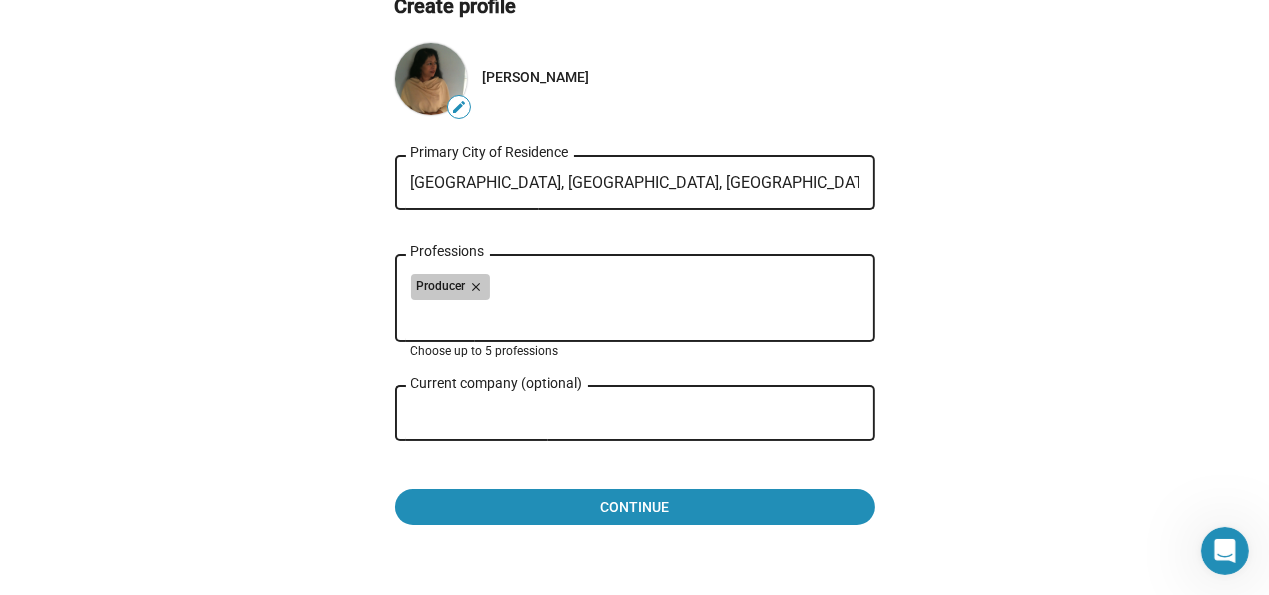 click on "Producer close" at bounding box center [635, 290] 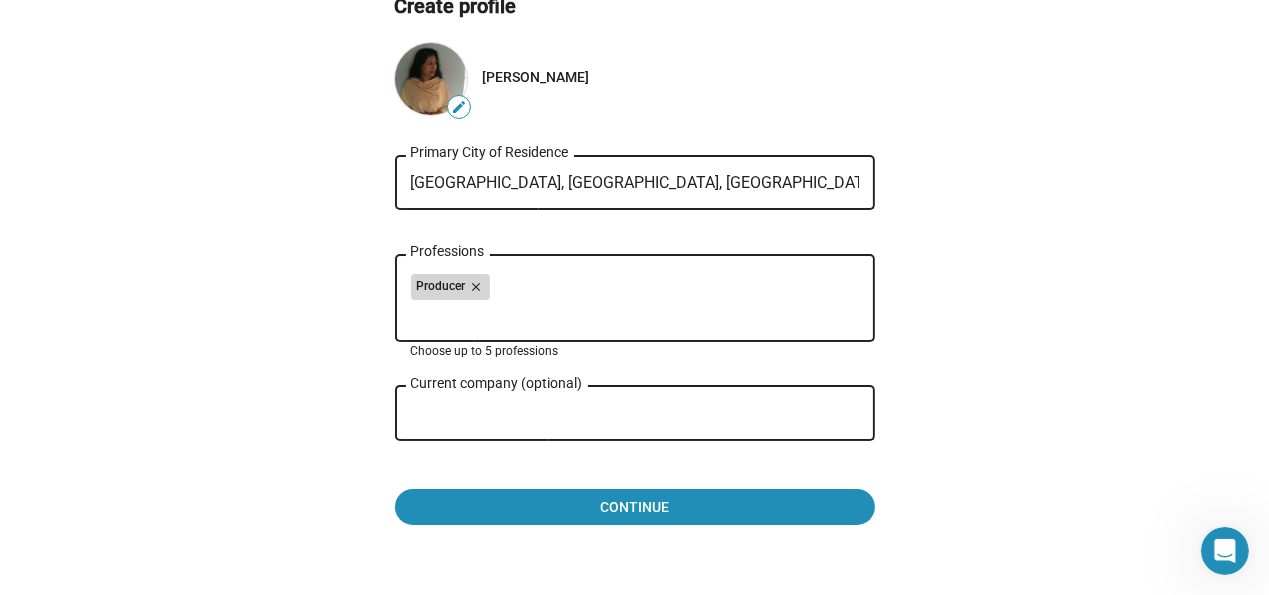 click on "close" at bounding box center (475, 287) 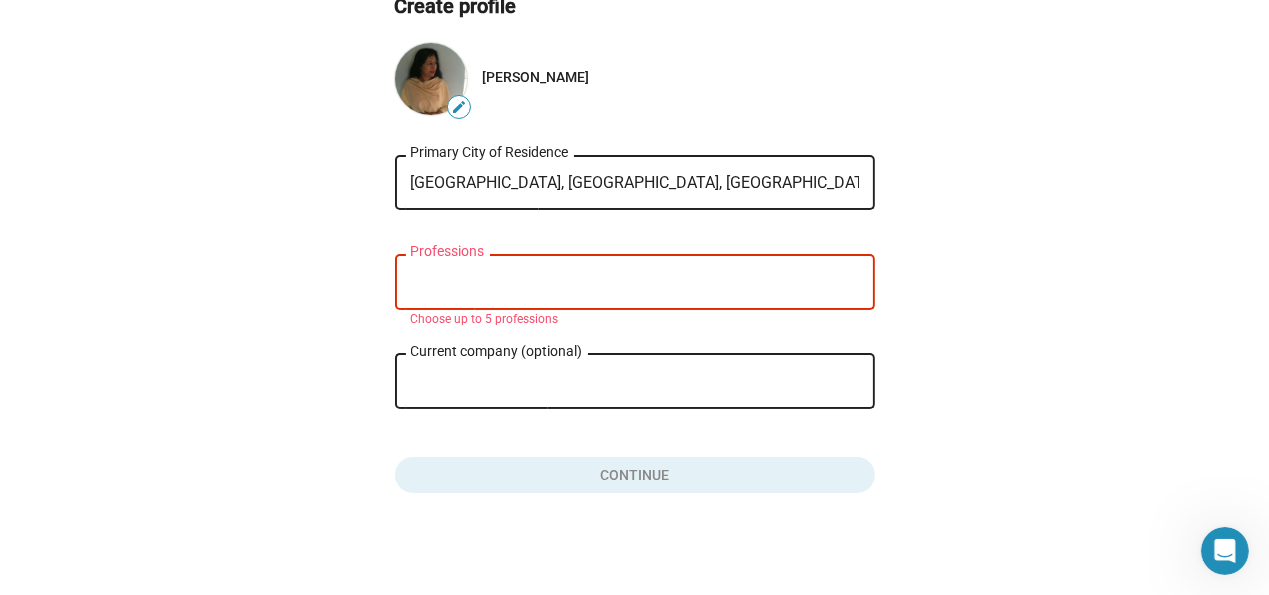 click on "Professions" at bounding box center (639, 283) 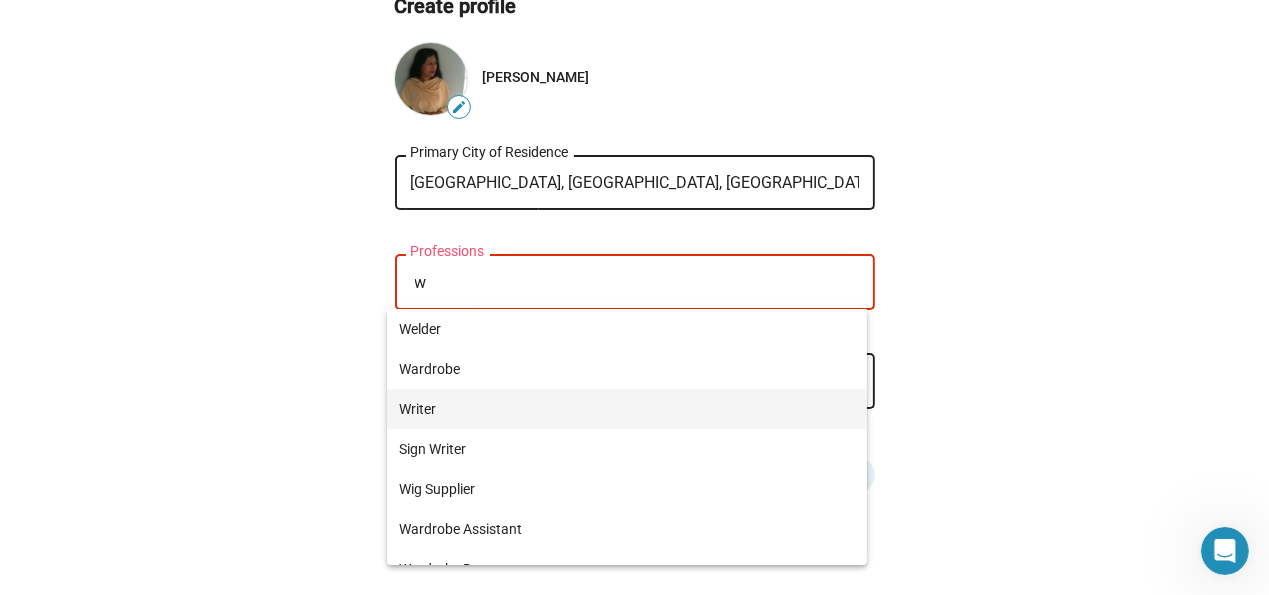 type on "w" 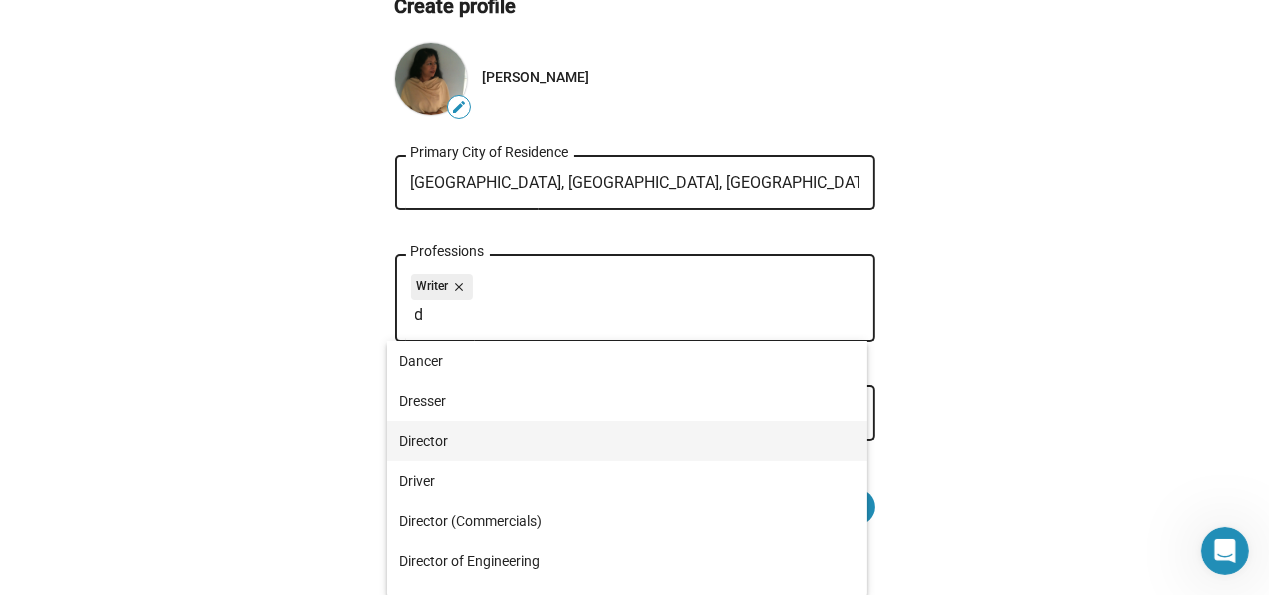 type on "d" 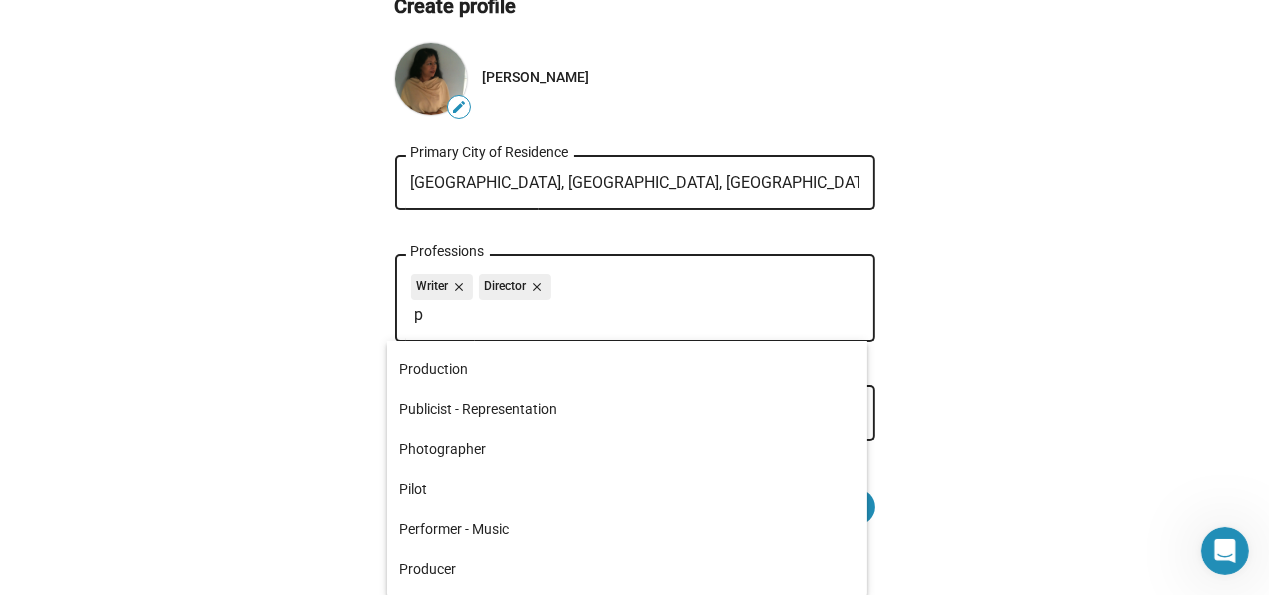 scroll, scrollTop: 370, scrollLeft: 0, axis: vertical 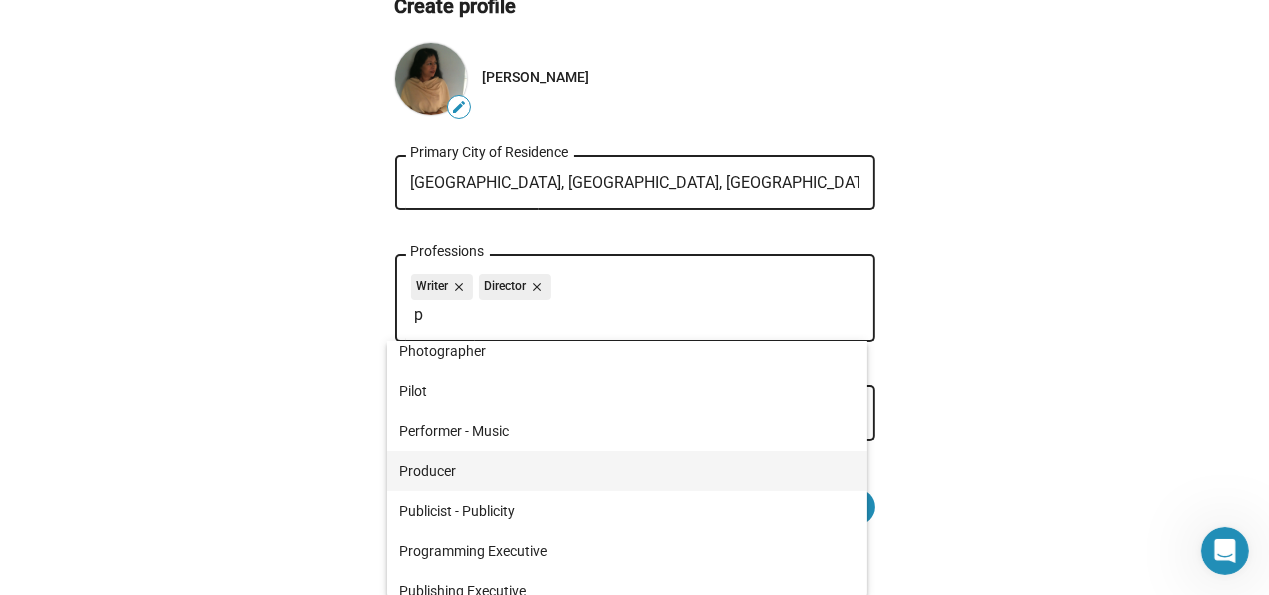 type on "p" 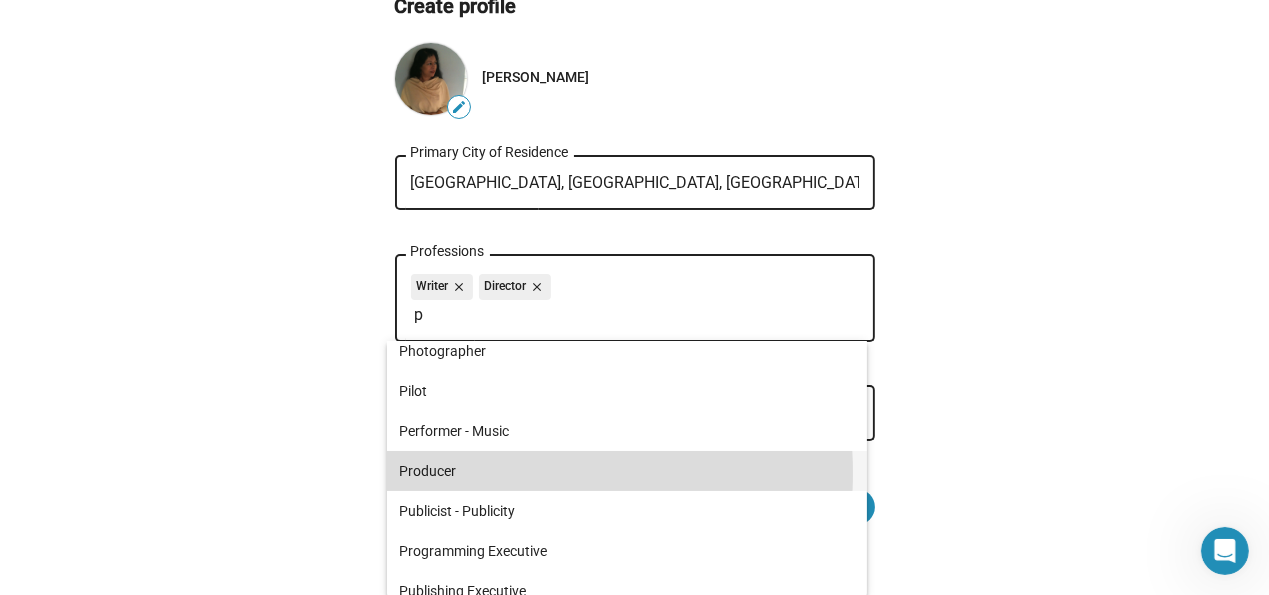 click on "Producer" at bounding box center (627, 471) 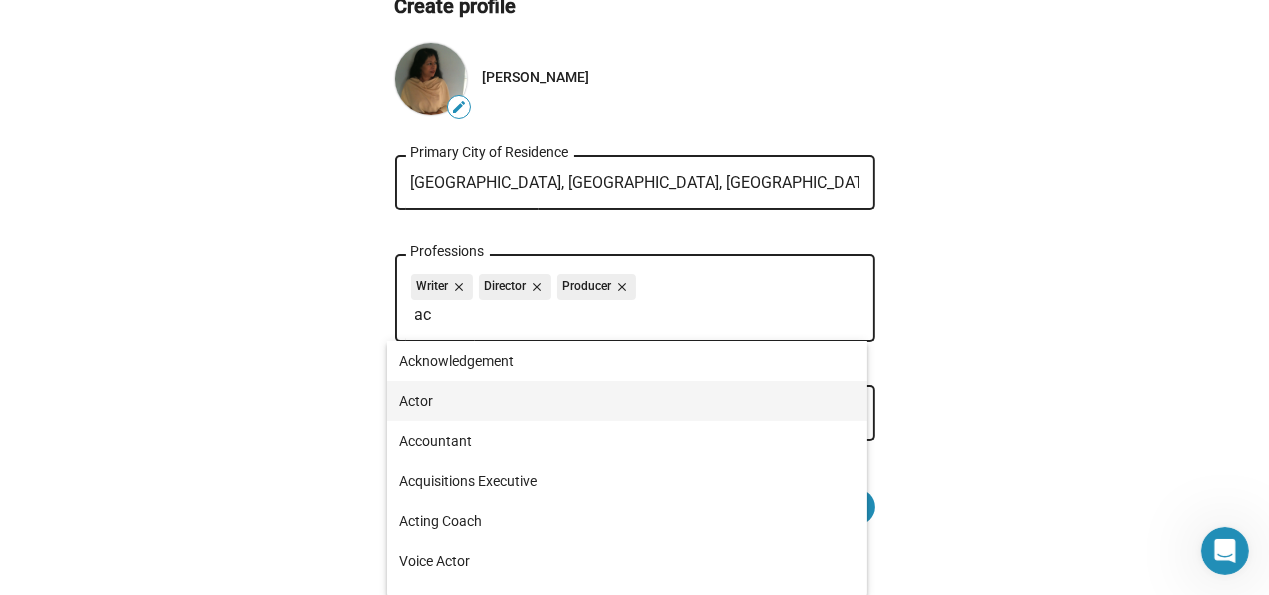 type on "ac" 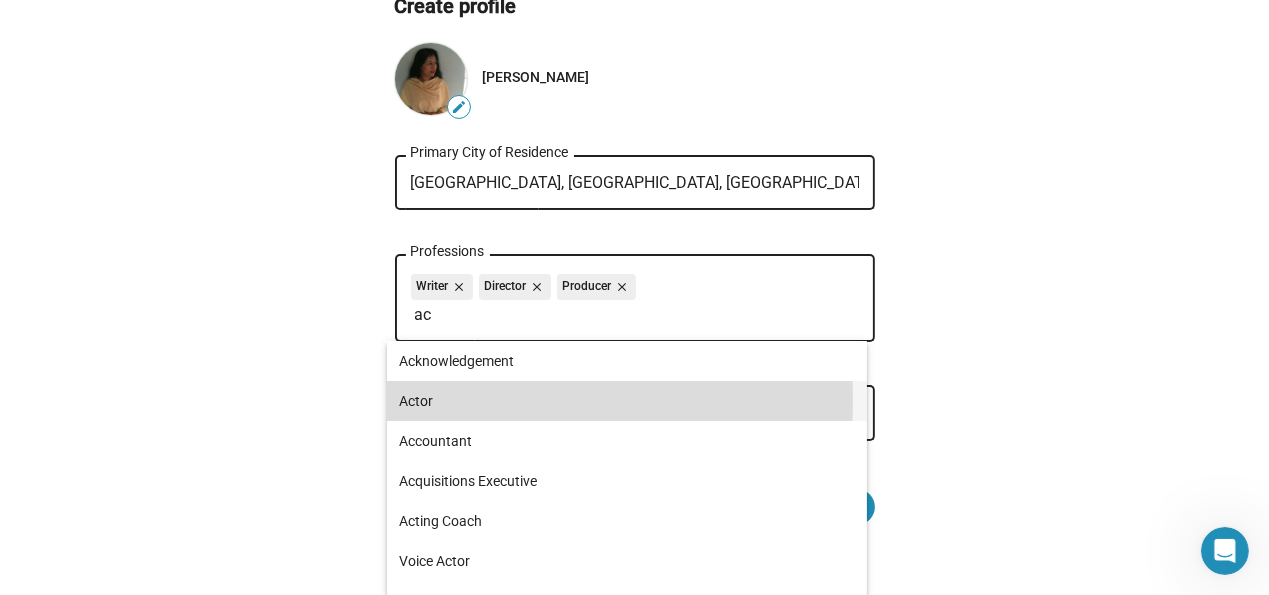 click on "Actor" at bounding box center [627, 401] 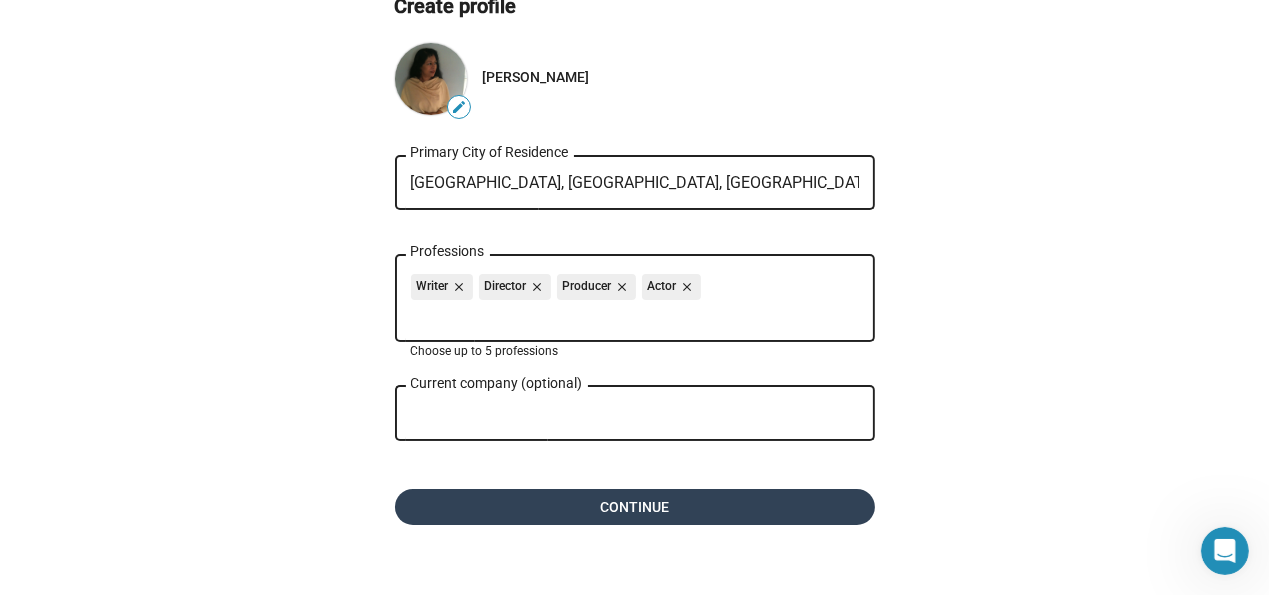 click on "Continue" 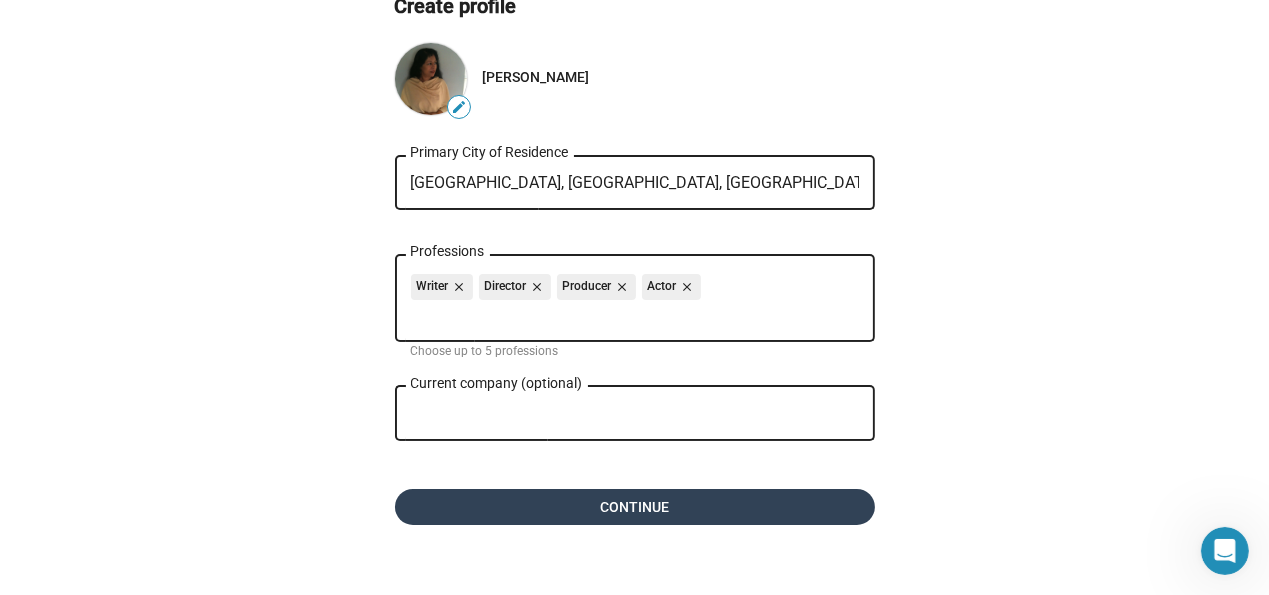 click on "Continue" 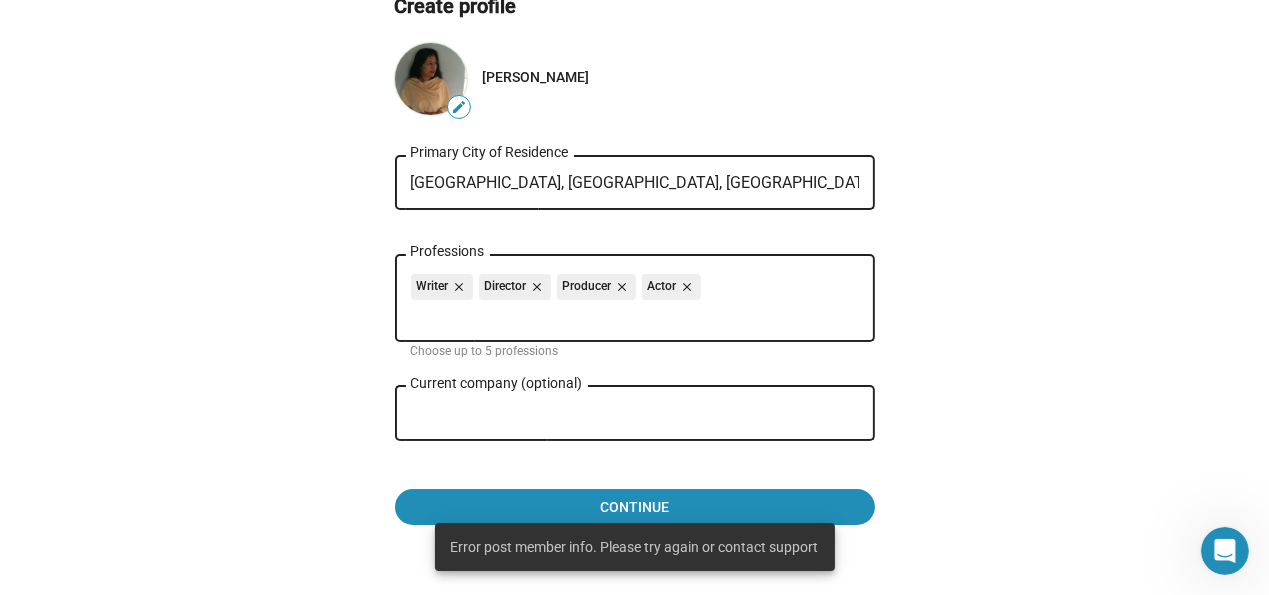 scroll, scrollTop: 155, scrollLeft: 0, axis: vertical 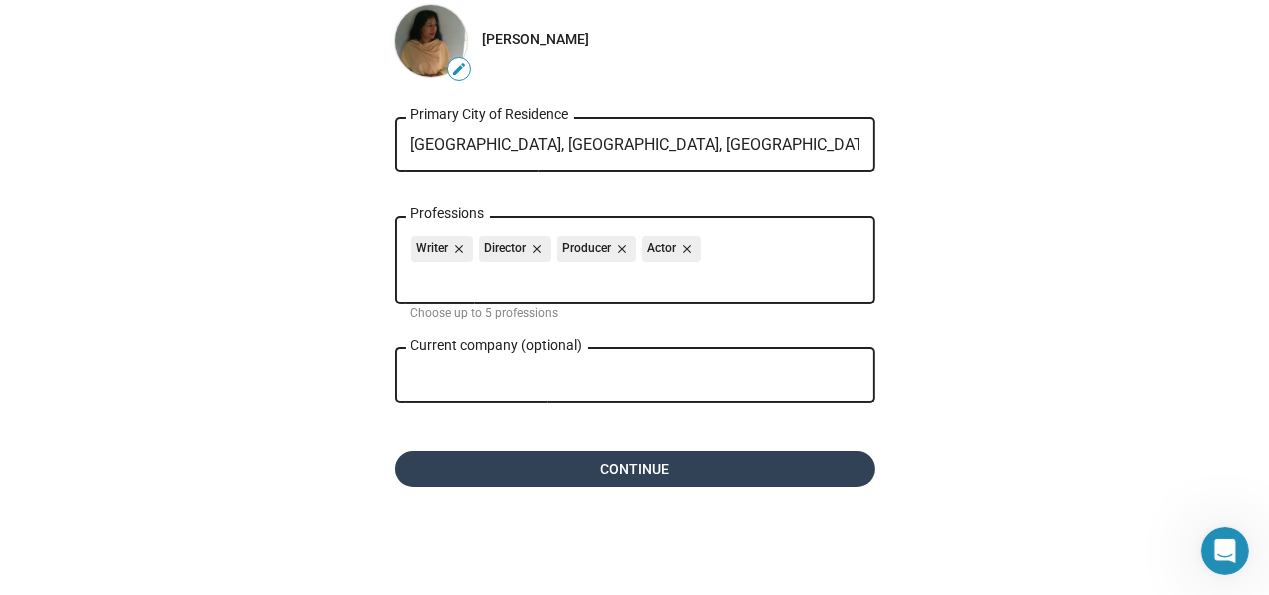 click on "Continue" 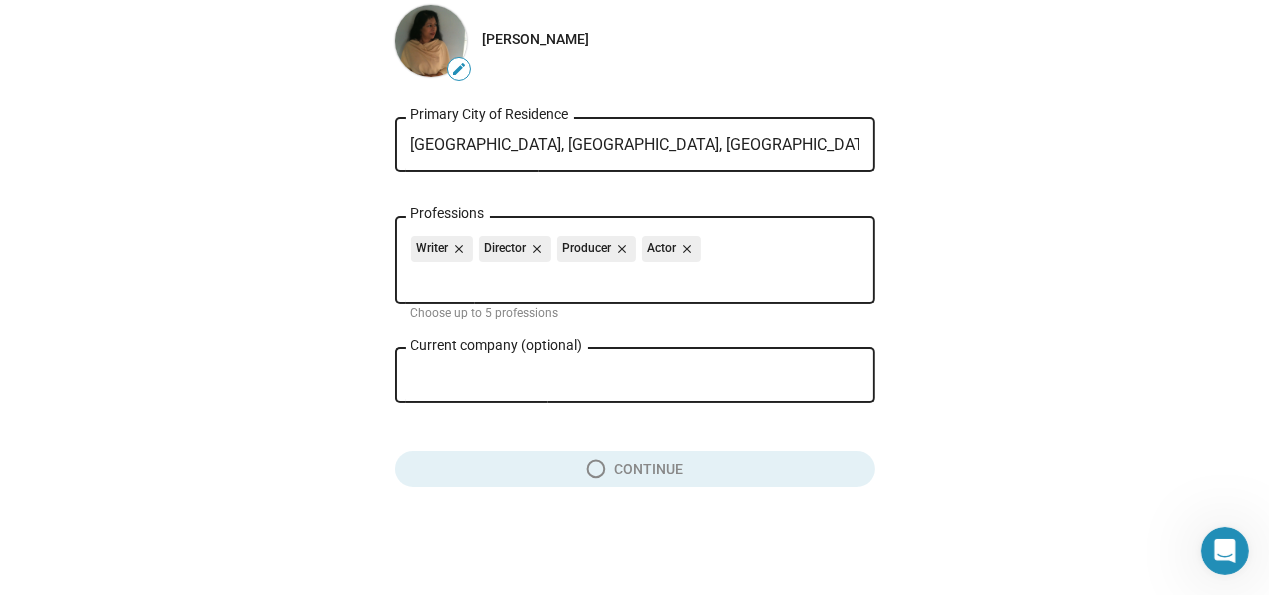 click 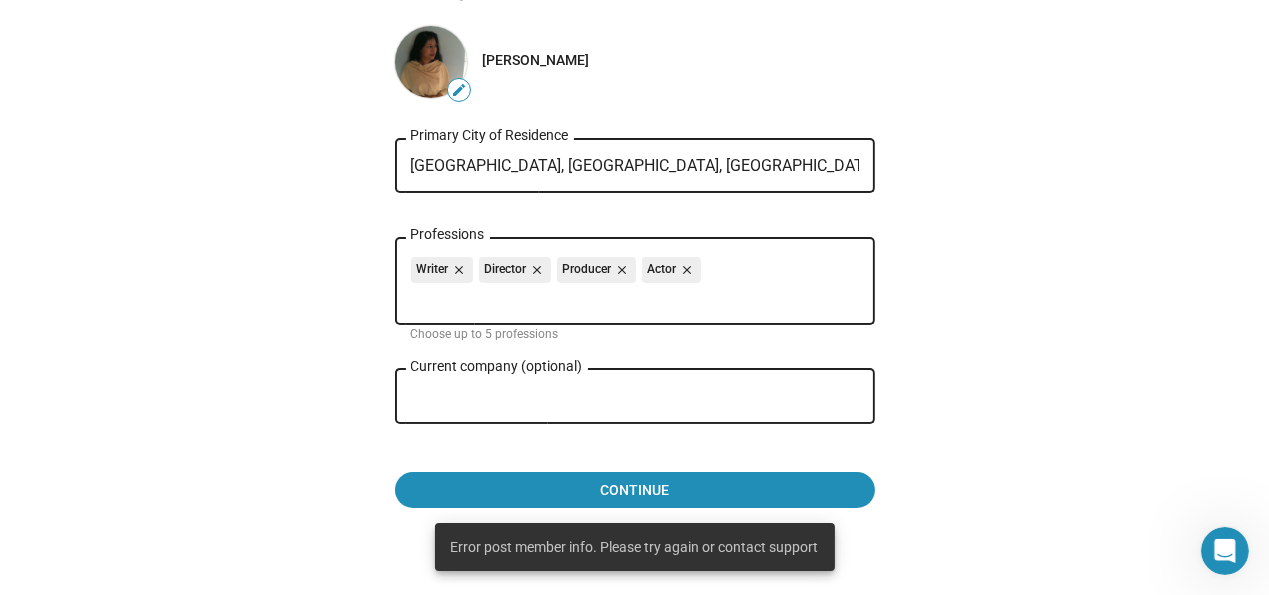 scroll, scrollTop: 0, scrollLeft: 0, axis: both 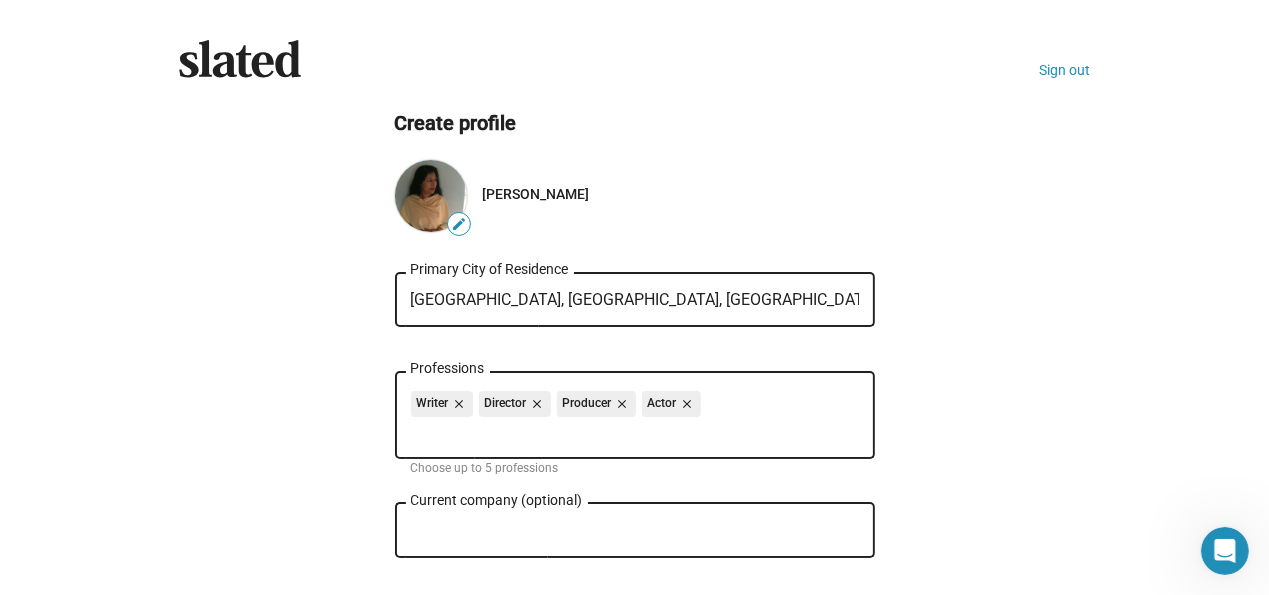 click on "Current company (optional)" at bounding box center [621, 531] 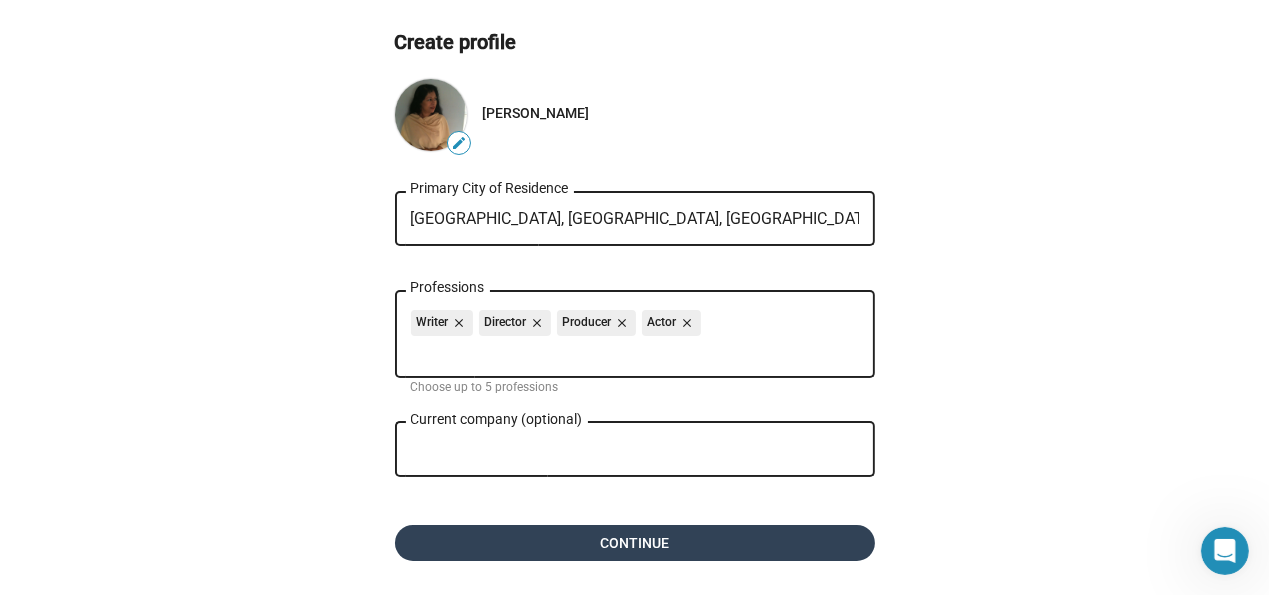 click on "Continue" 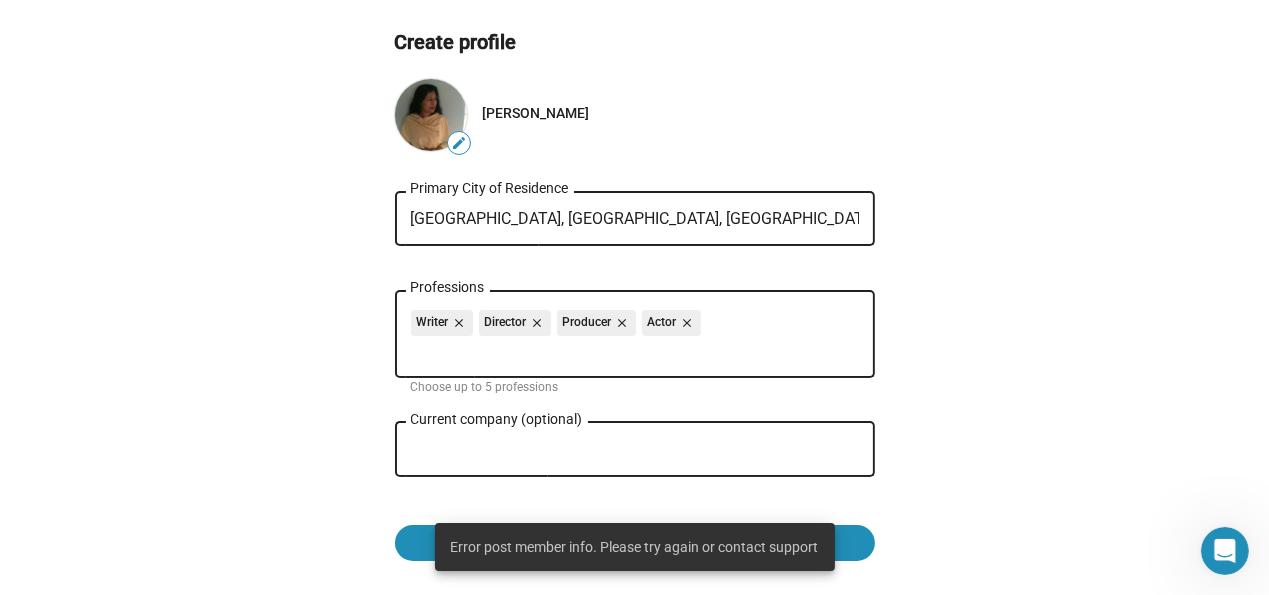 click on "Create profile edit  Radha Bharadwaj    Los Angeles, CA, USA Primary City of Residence Writer close Director close Producer close Actor close Professions Choose up to 5 professions Current company (optional) close Role at company  Continue" 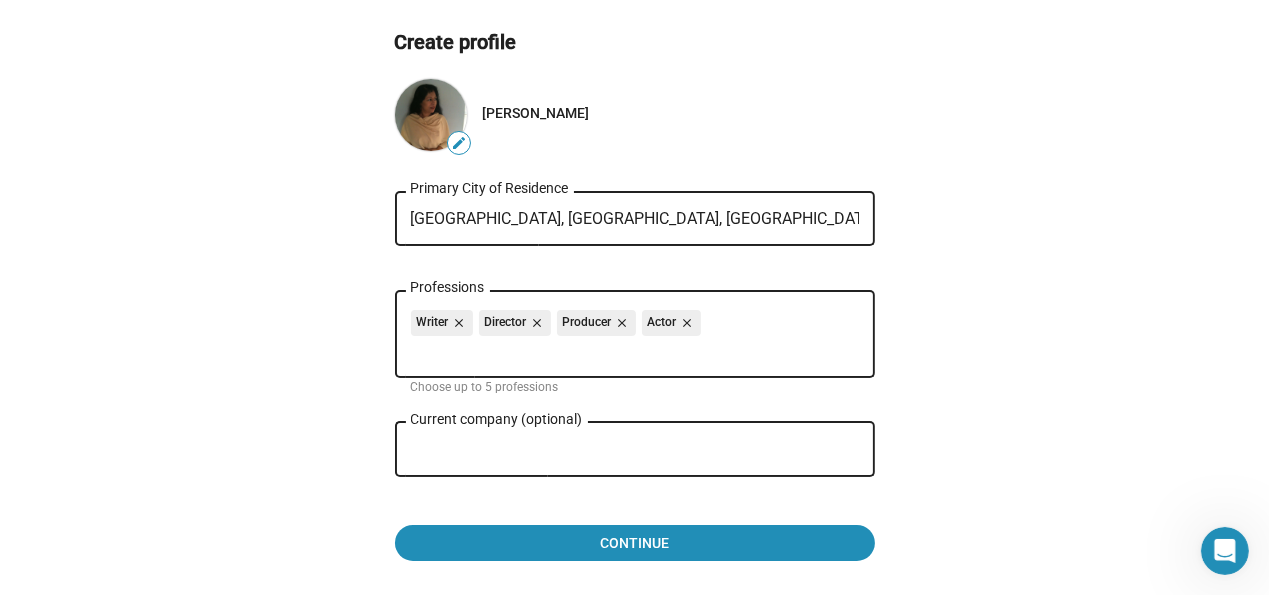 click 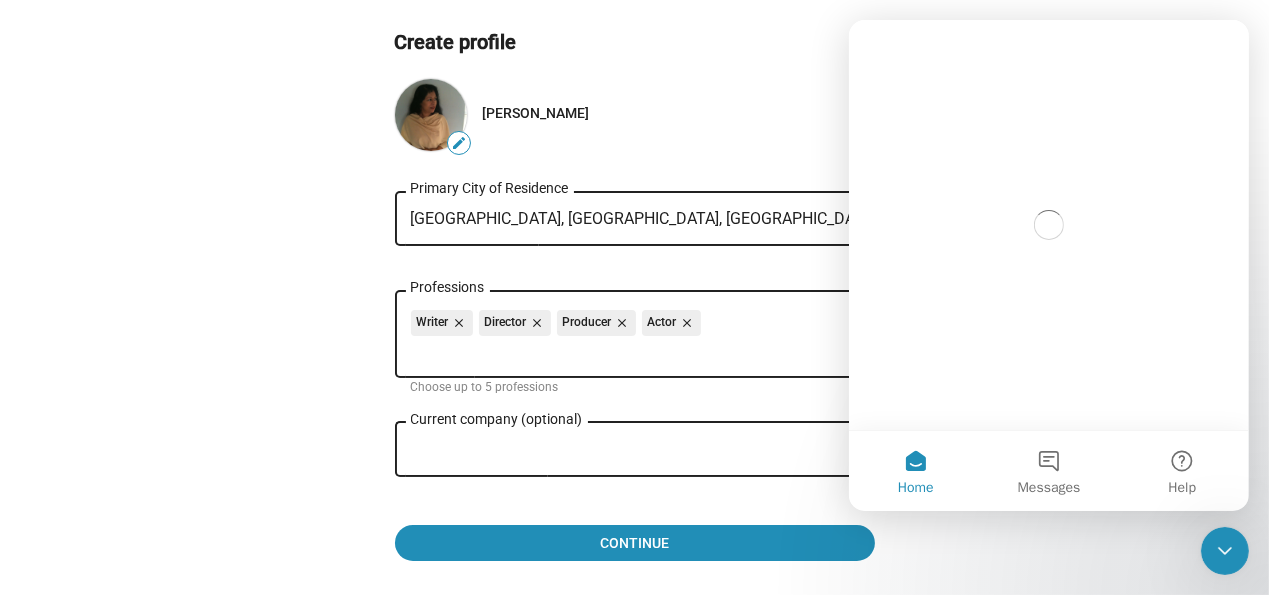 scroll, scrollTop: 0, scrollLeft: 0, axis: both 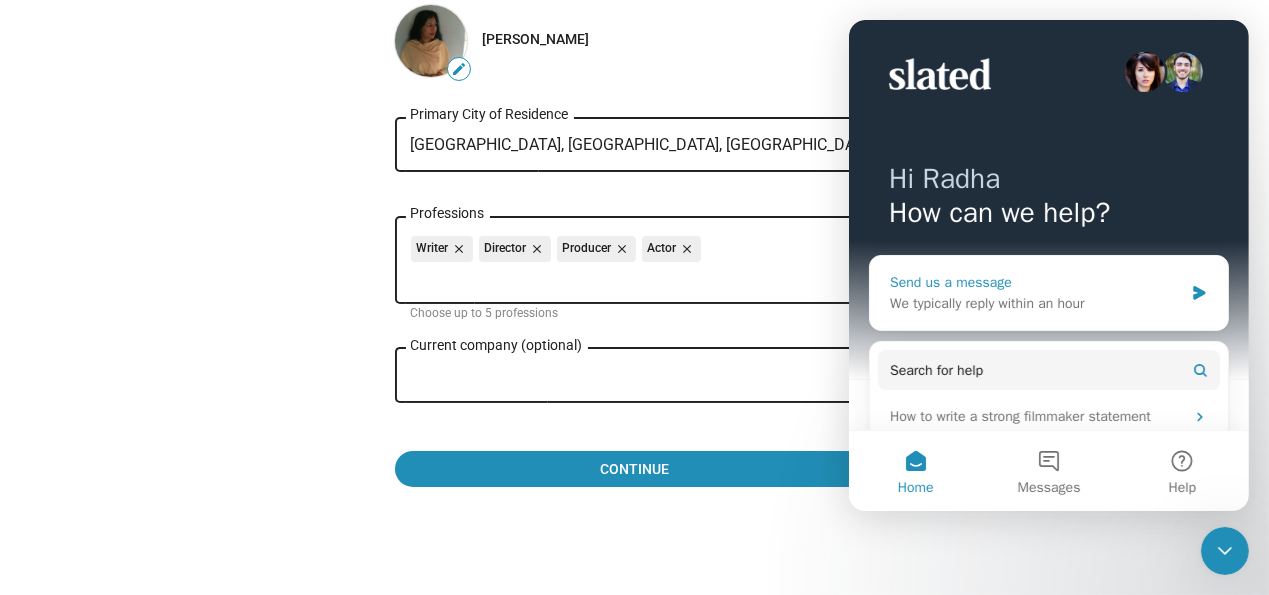 click 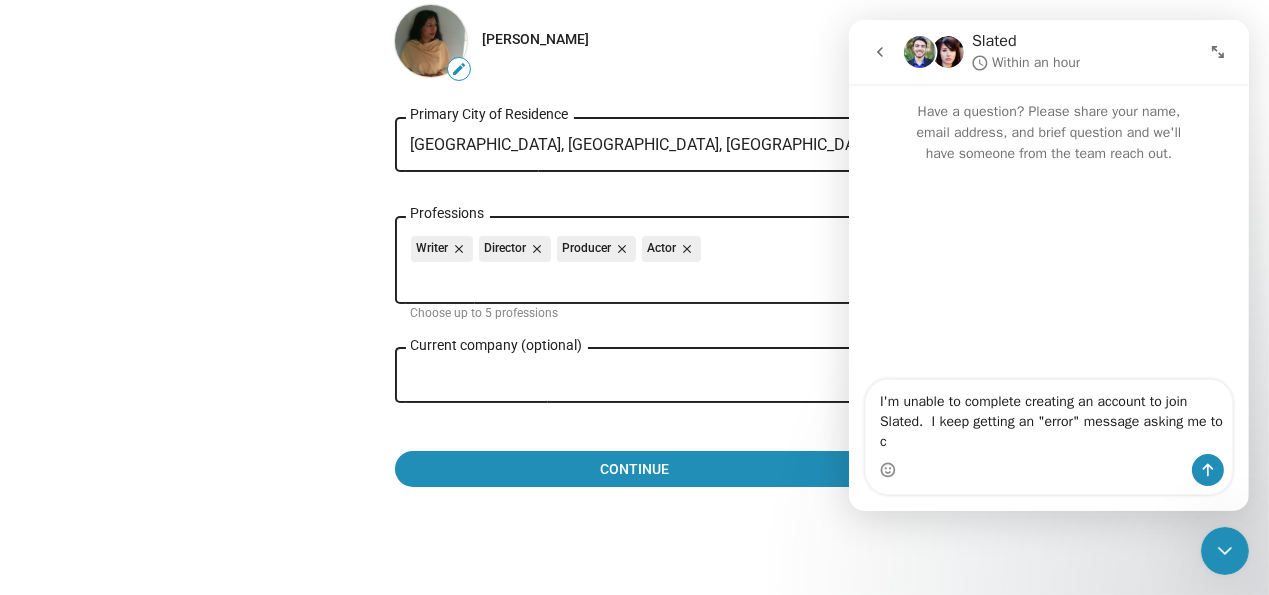 scroll, scrollTop: 0, scrollLeft: 0, axis: both 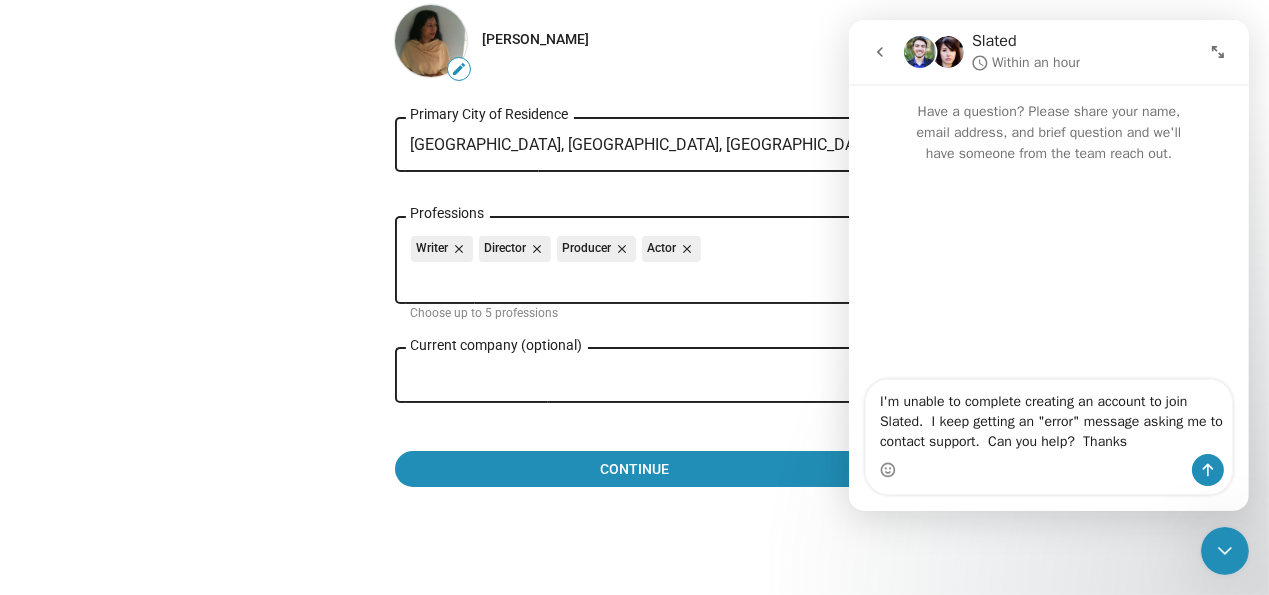 type on "I'm unable to complete creating an account to join Slated.  I keep getting an "error" message asking me to contact support.  Can you help?  Thanks." 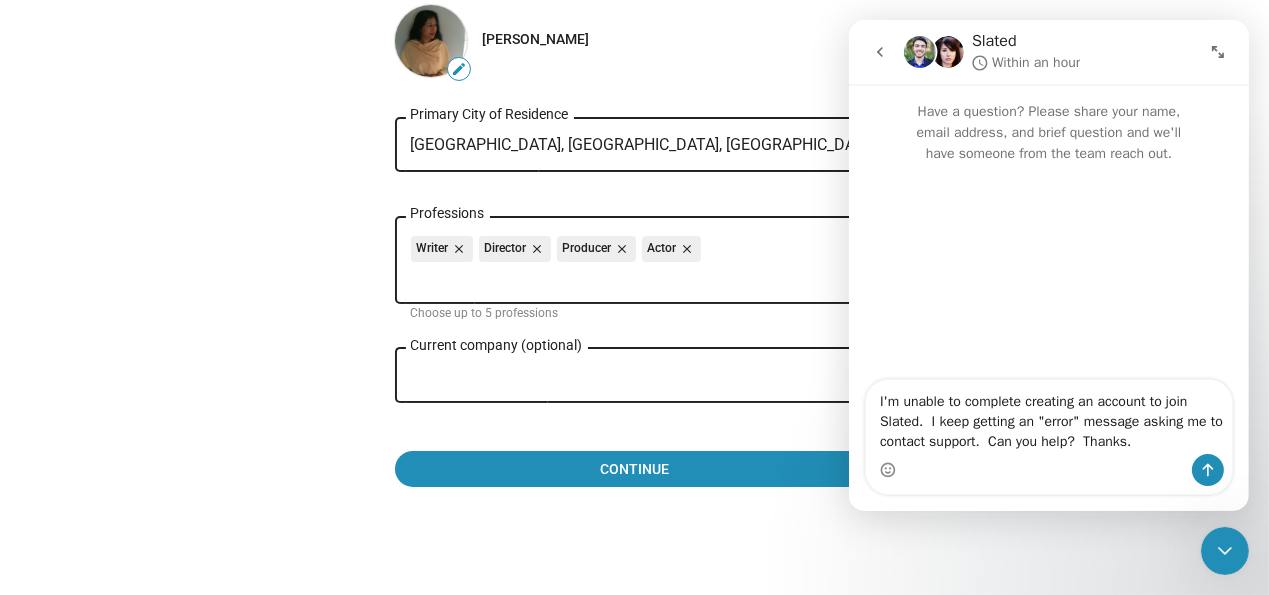 type 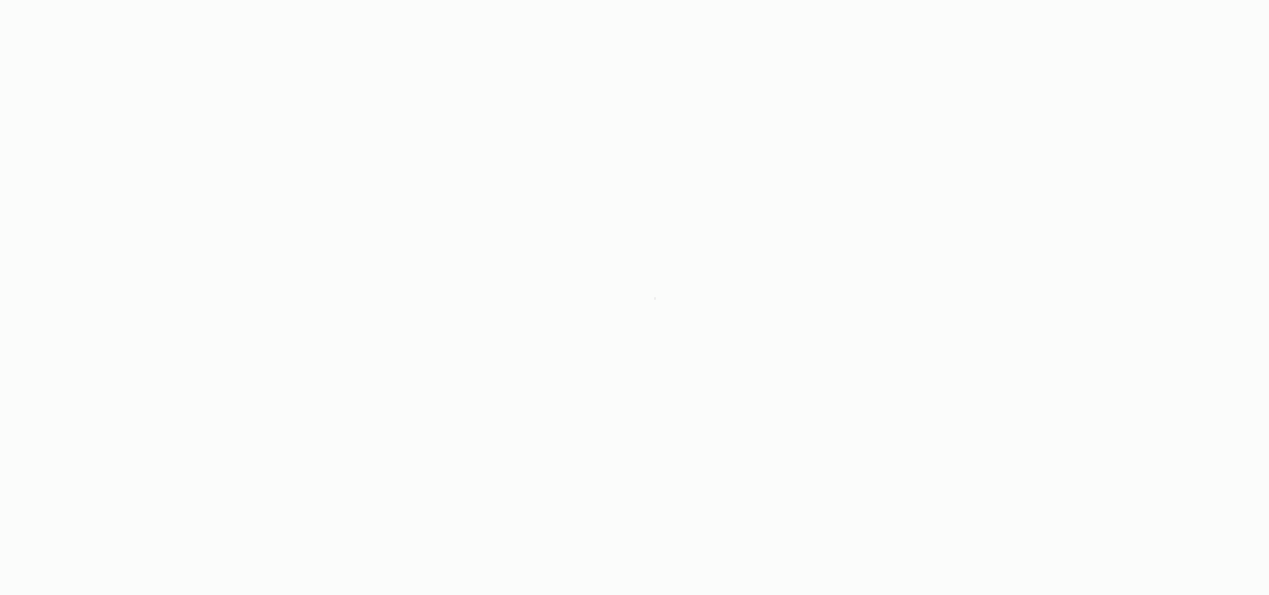 scroll, scrollTop: 0, scrollLeft: 0, axis: both 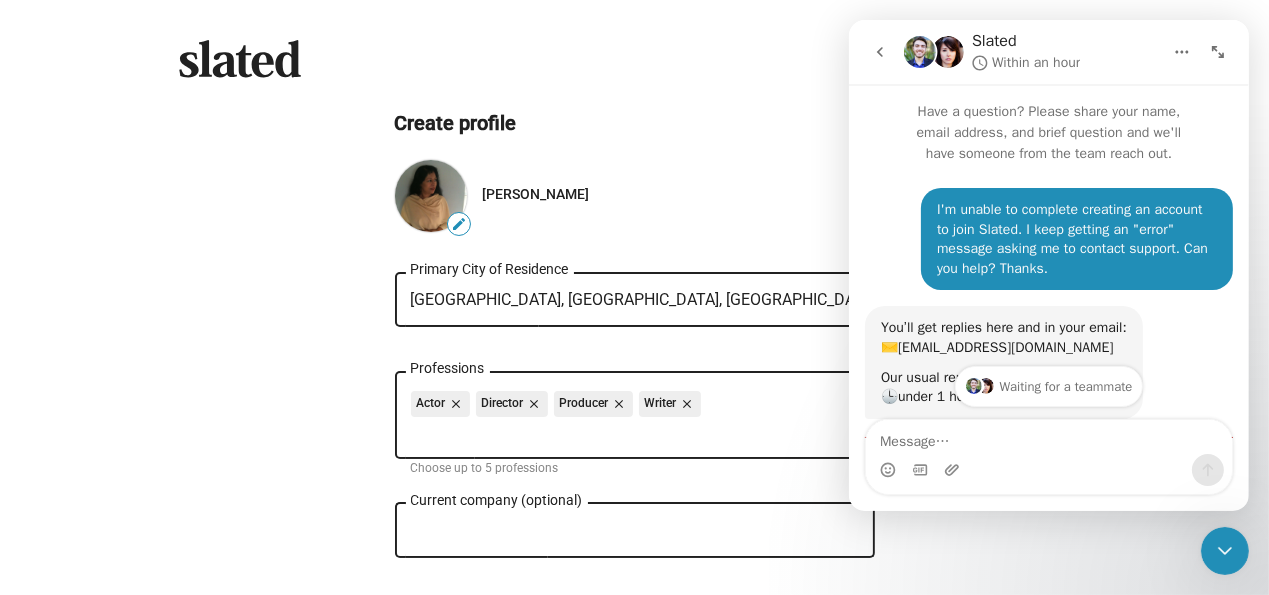 drag, startPoint x: 2097, startPoint y: 361, endPoint x: 1206, endPoint y: 117, distance: 923.8057 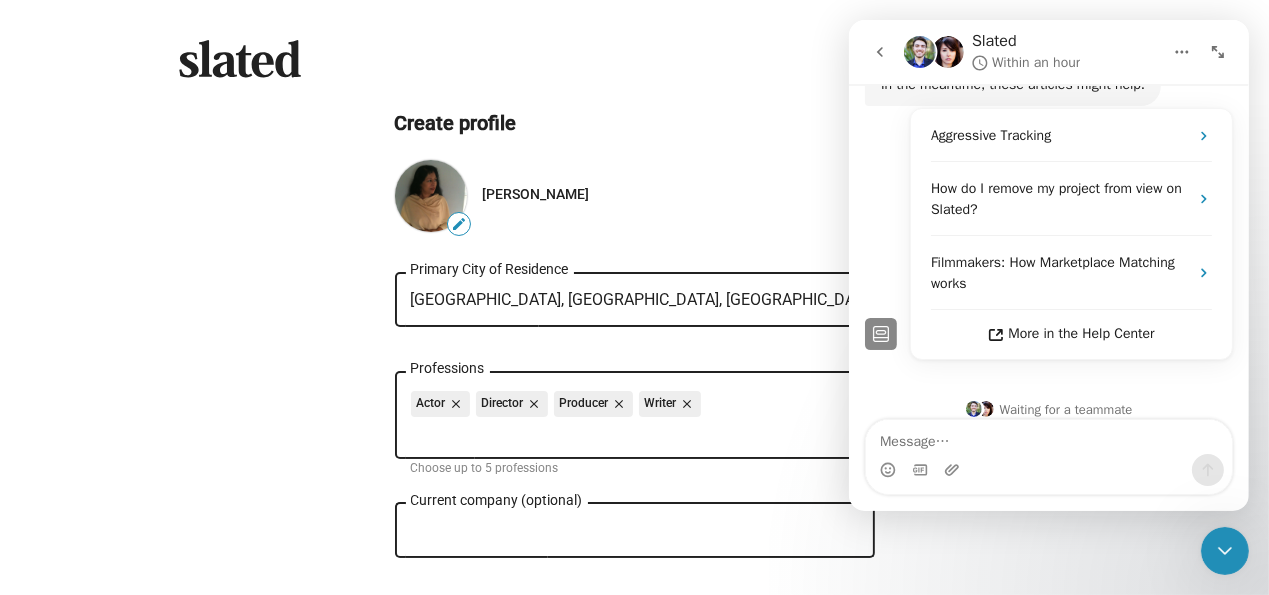 scroll, scrollTop: 407, scrollLeft: 0, axis: vertical 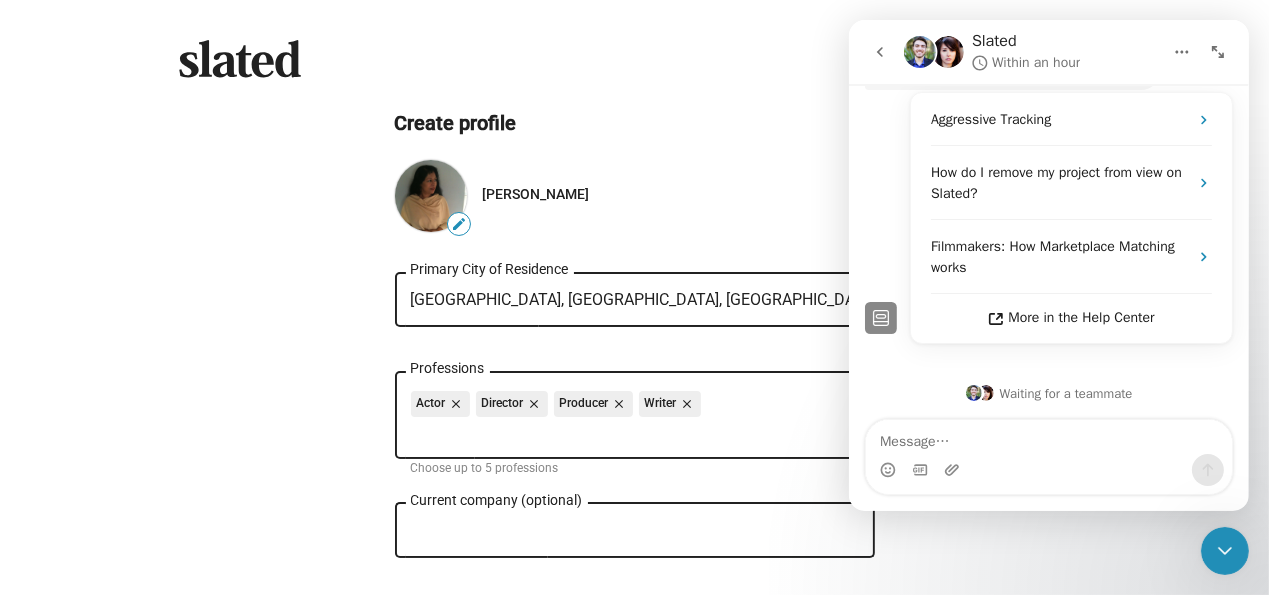 drag, startPoint x: 1246, startPoint y: 228, endPoint x: 2115, endPoint y: 449, distance: 896.66156 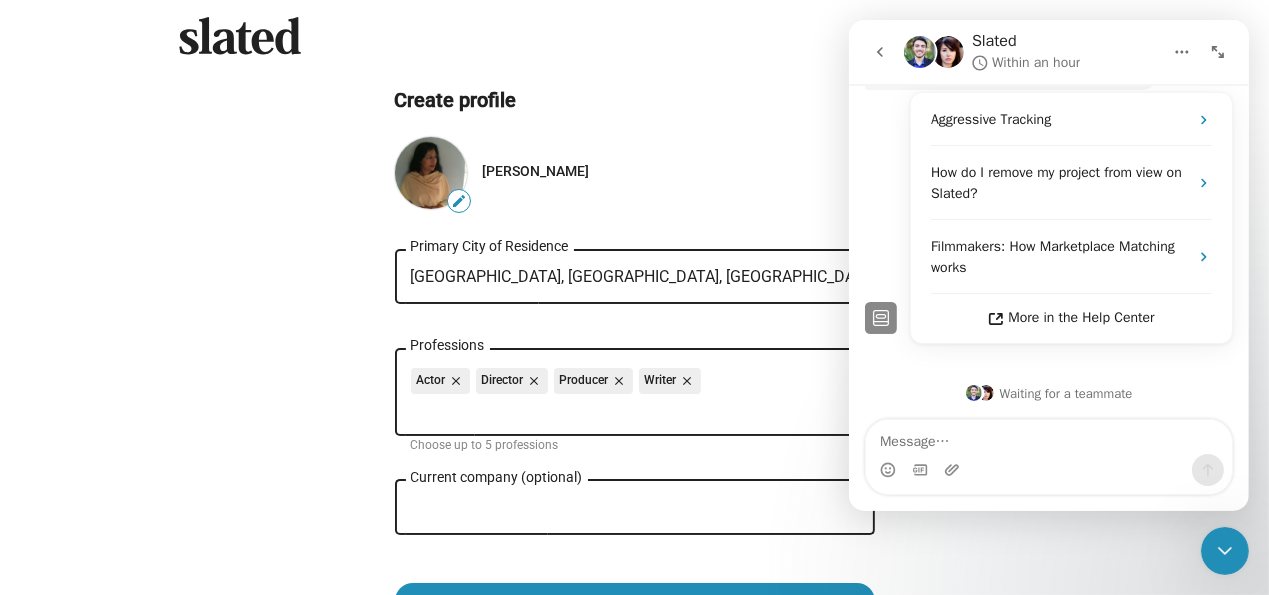 scroll, scrollTop: 155, scrollLeft: 0, axis: vertical 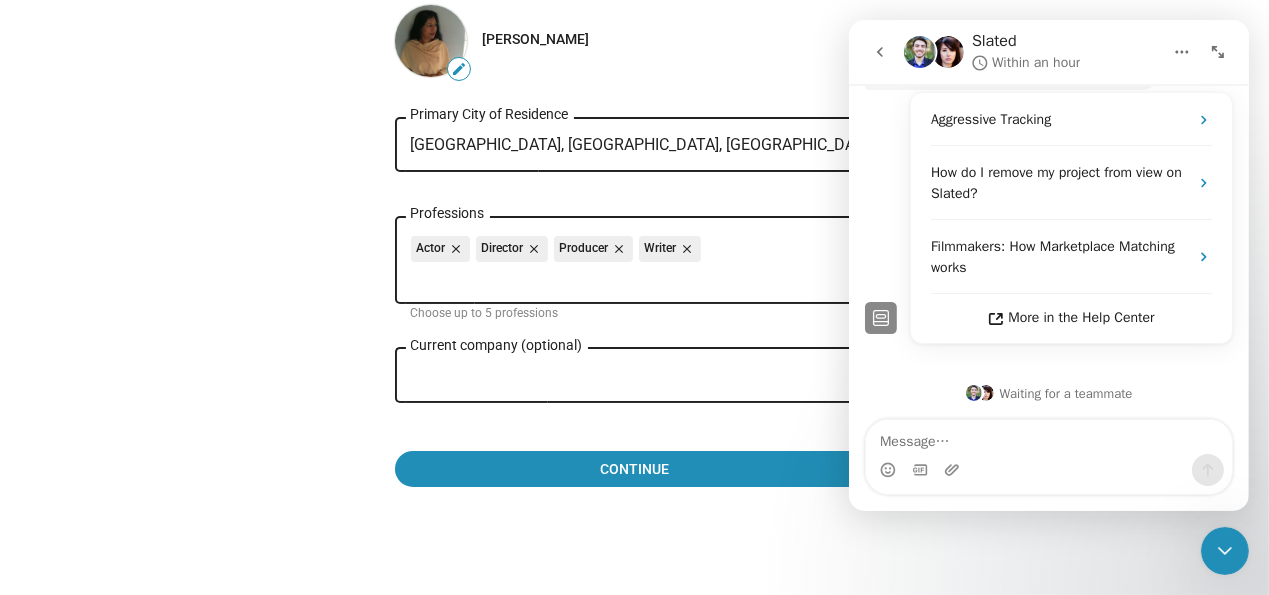 drag, startPoint x: 1257, startPoint y: 445, endPoint x: 6, endPoint y: 29, distance: 1318.3539 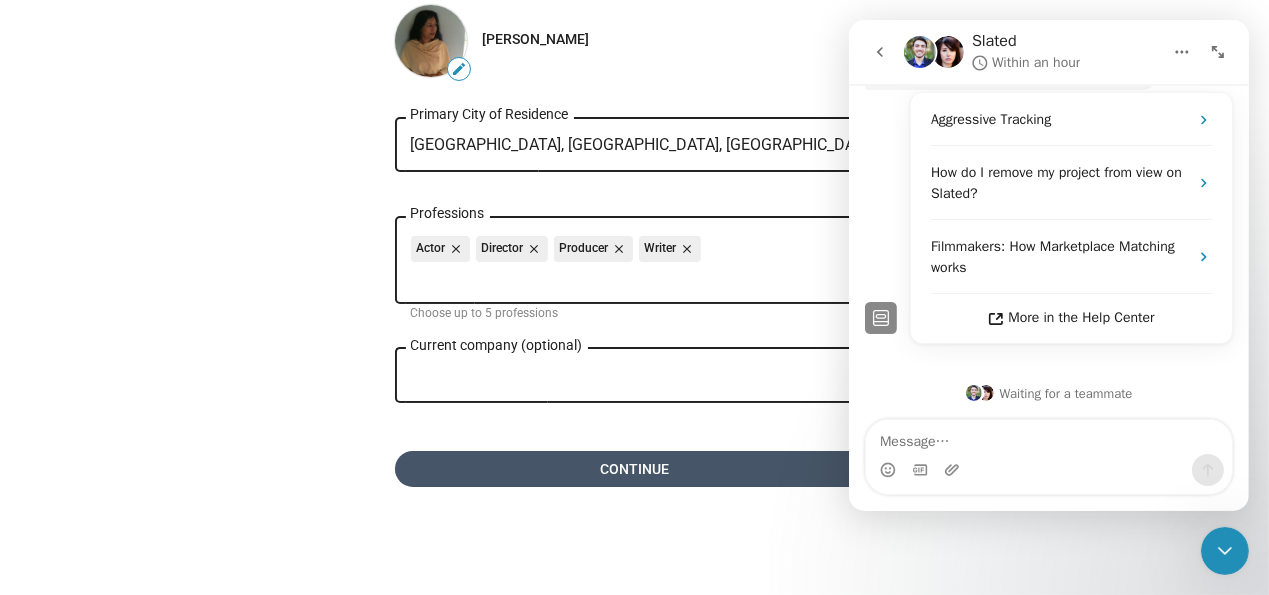 click on "Continue" 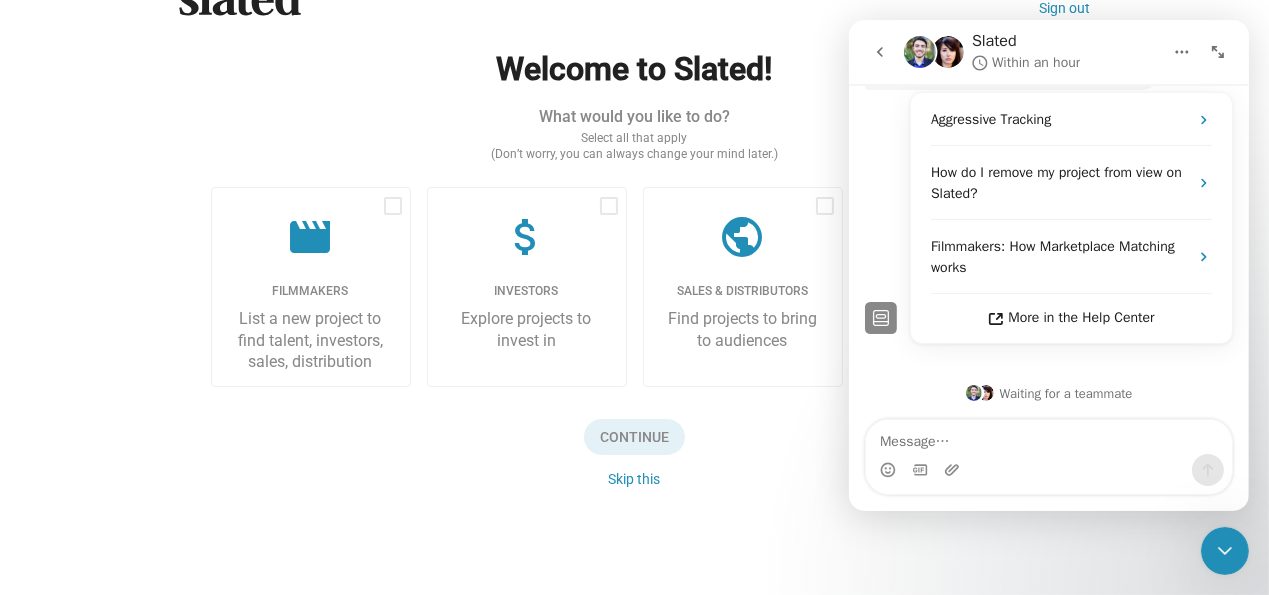 scroll, scrollTop: 62, scrollLeft: 0, axis: vertical 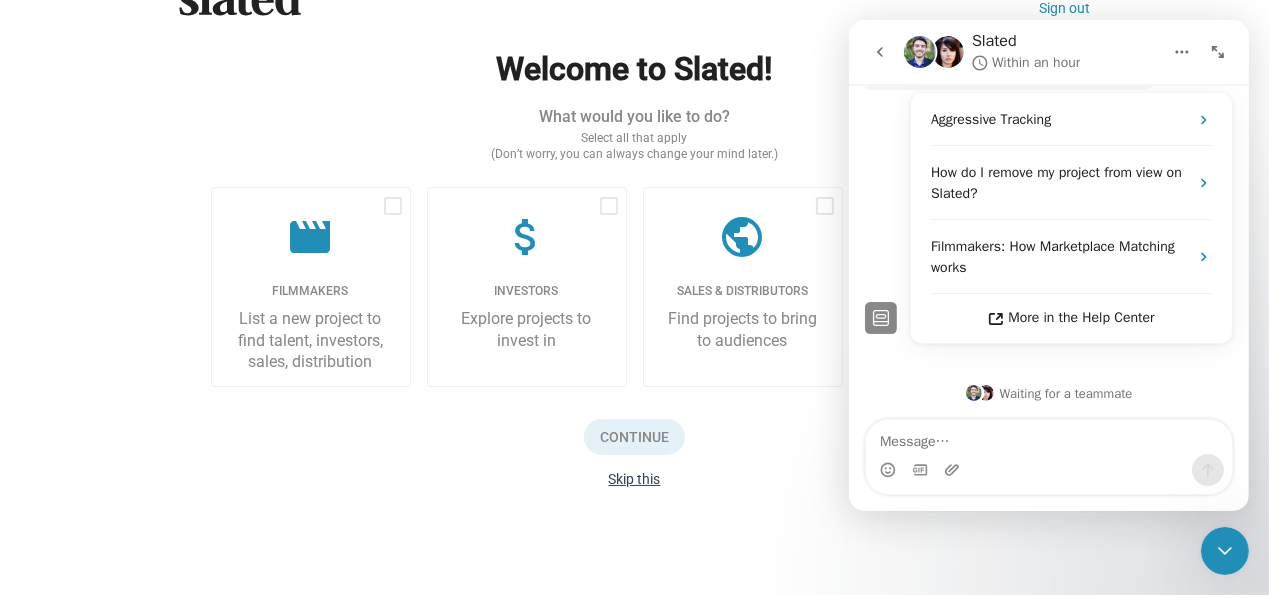 click on "Skip this" 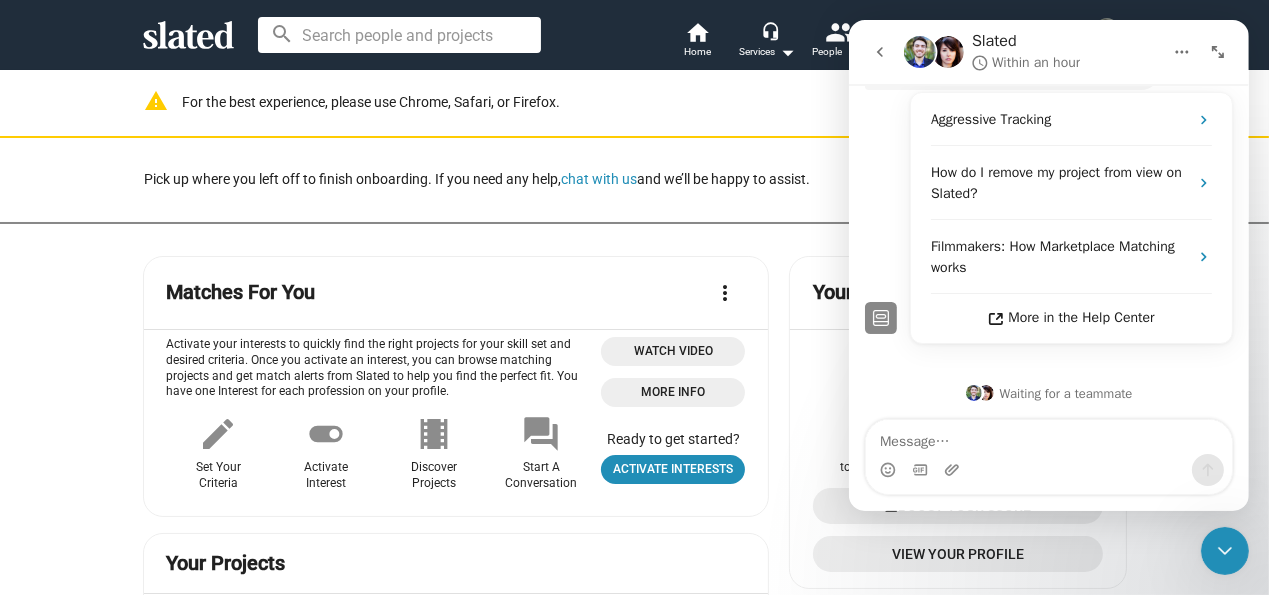 click on "Matches For You  more_vert  Activate your interests to quickly find the right projects for your skill set and desired criteria. Once you activate an interest, you can browse matching projects and get match alerts from Slated to help you find the perfect fit. You have one Interest for each profession on your profile.  edit Set Your Criteria toggle_on Activate Interest local_movies Discover Projects forum Start A Conversation Watch Video  More Info Ready to get started? Activate Interests Your Projects Got a project in development? List your film on Slated [DATE]. List New Project Marketplace Highlights New People View all 37  [PERSON_NAME]  Actor,  Music Track 35  [PERSON_NAME]  Producer Track 33  [PERSON_NAME]  Director,  Producer,  Production Assistant,  Writer Track 30  [PERSON_NAME]  Director,  Editor,  Producer,  Writer Track 19  [PERSON_NAME]  Actor Track Trending People View all 21  [PERSON_NAME]  Development Executive,  Distribution Executive,  Executive Producer,  Producer,  Sales Executive,  8 2" 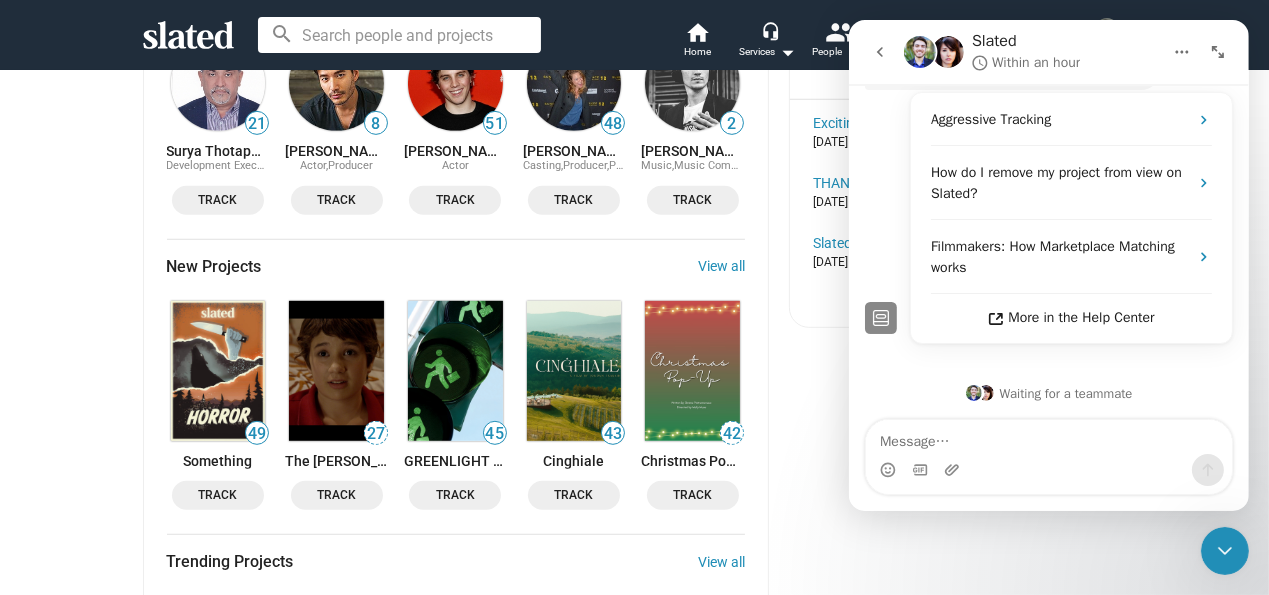 scroll, scrollTop: 0, scrollLeft: 0, axis: both 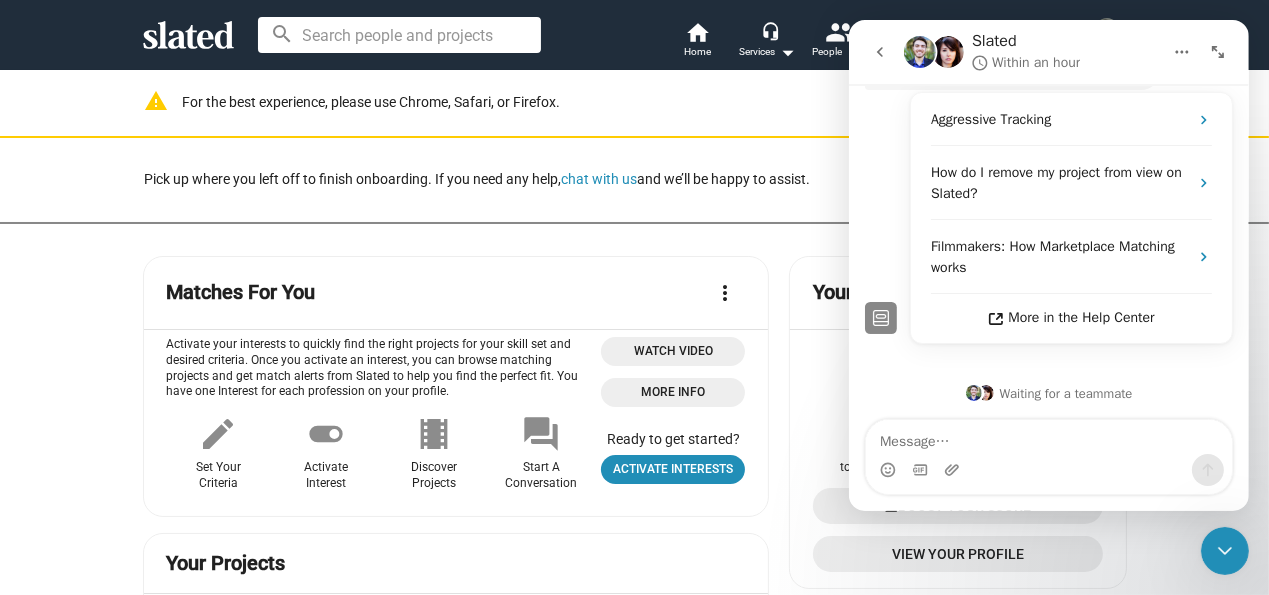 drag, startPoint x: 1260, startPoint y: 140, endPoint x: 223, endPoint y: 29, distance: 1042.9238 